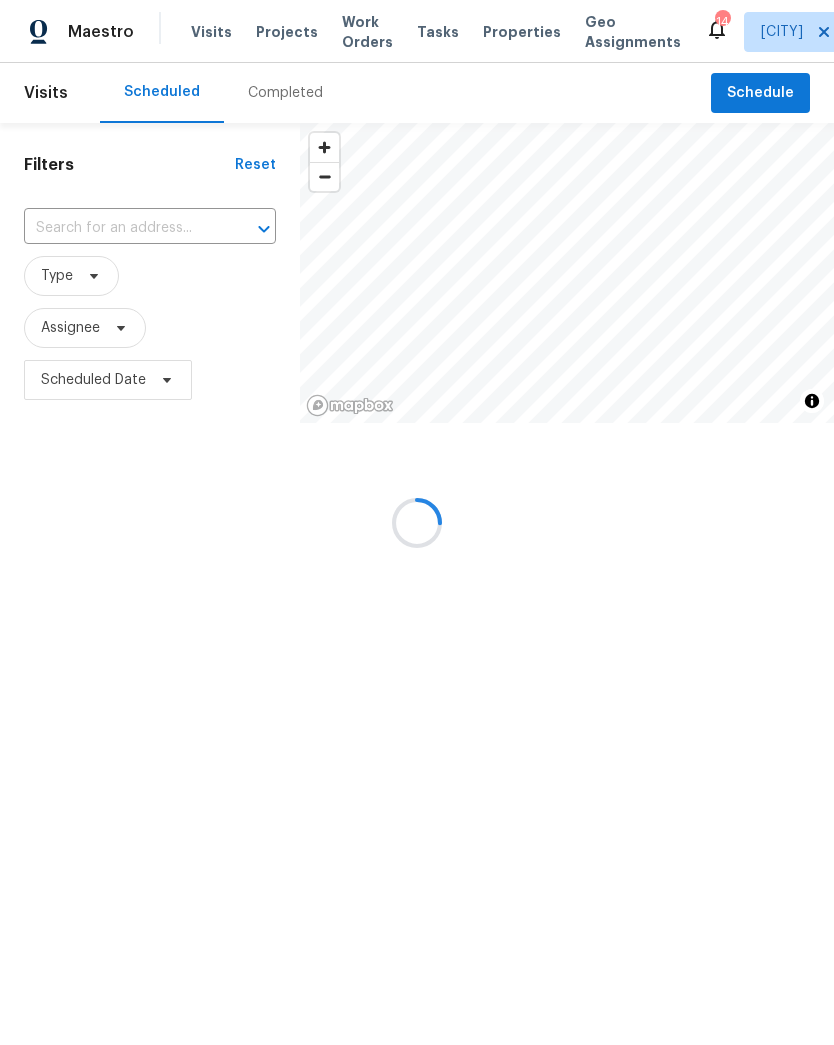 scroll, scrollTop: 0, scrollLeft: 0, axis: both 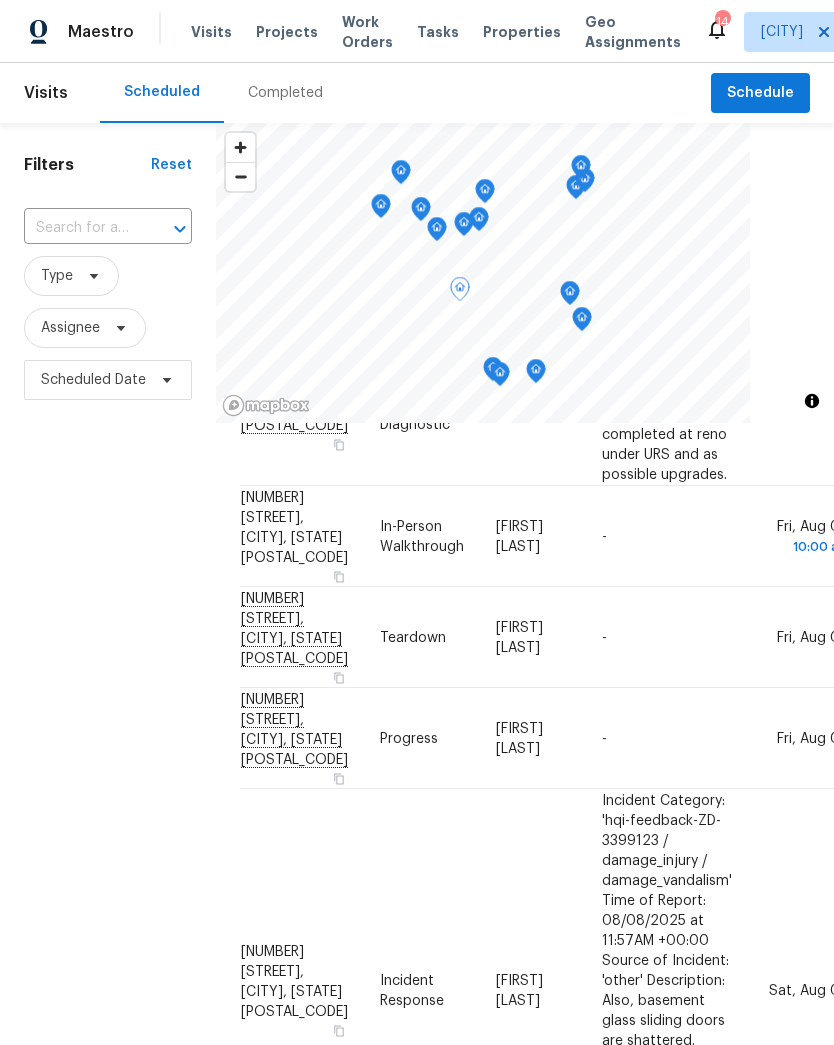 click 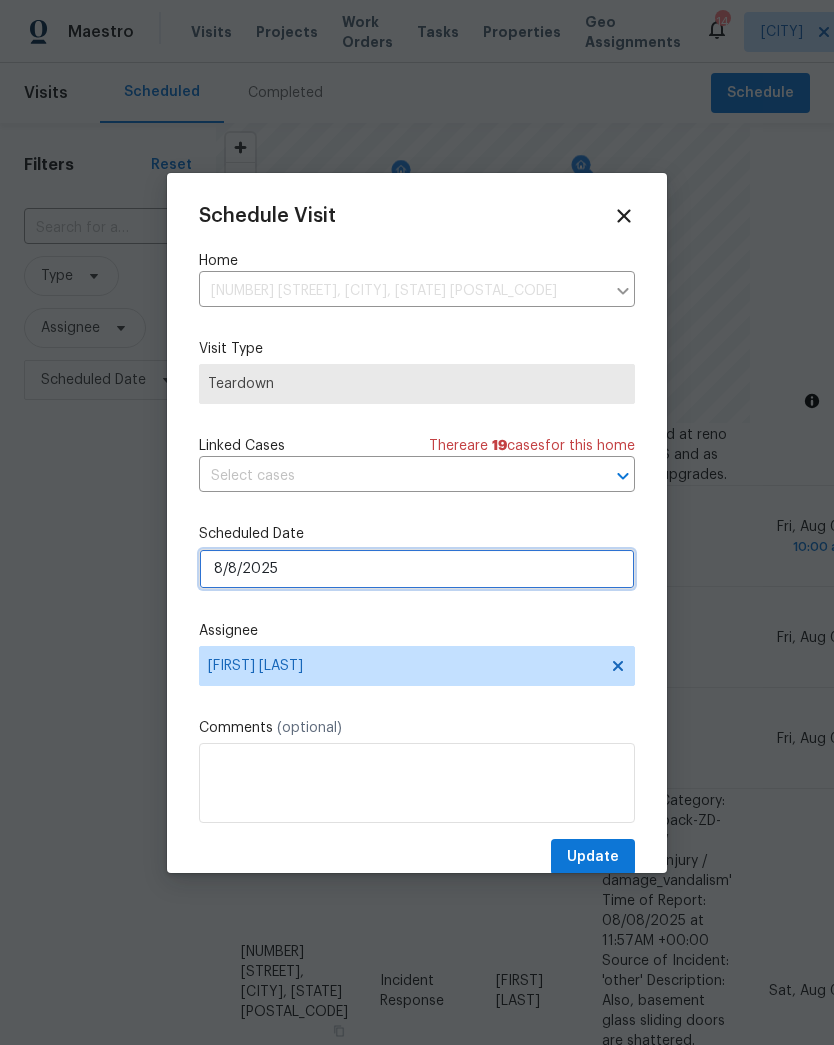click on "8/8/2025" at bounding box center (417, 569) 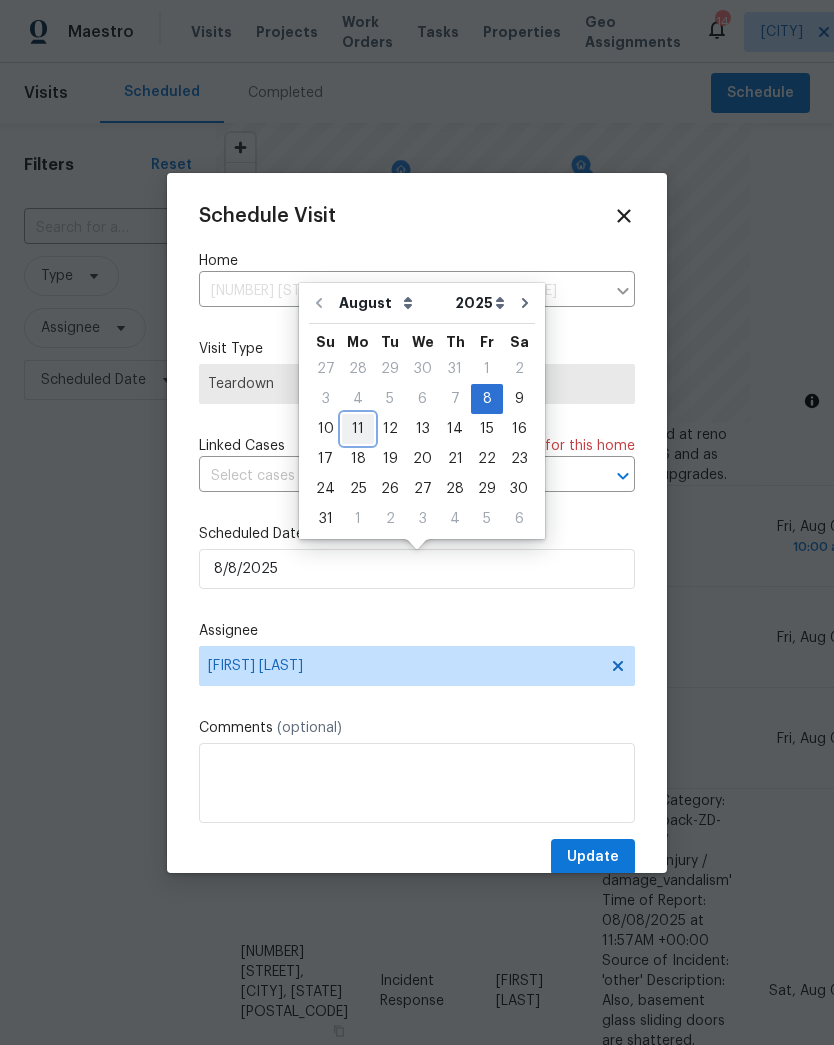 click on "11" at bounding box center [358, 429] 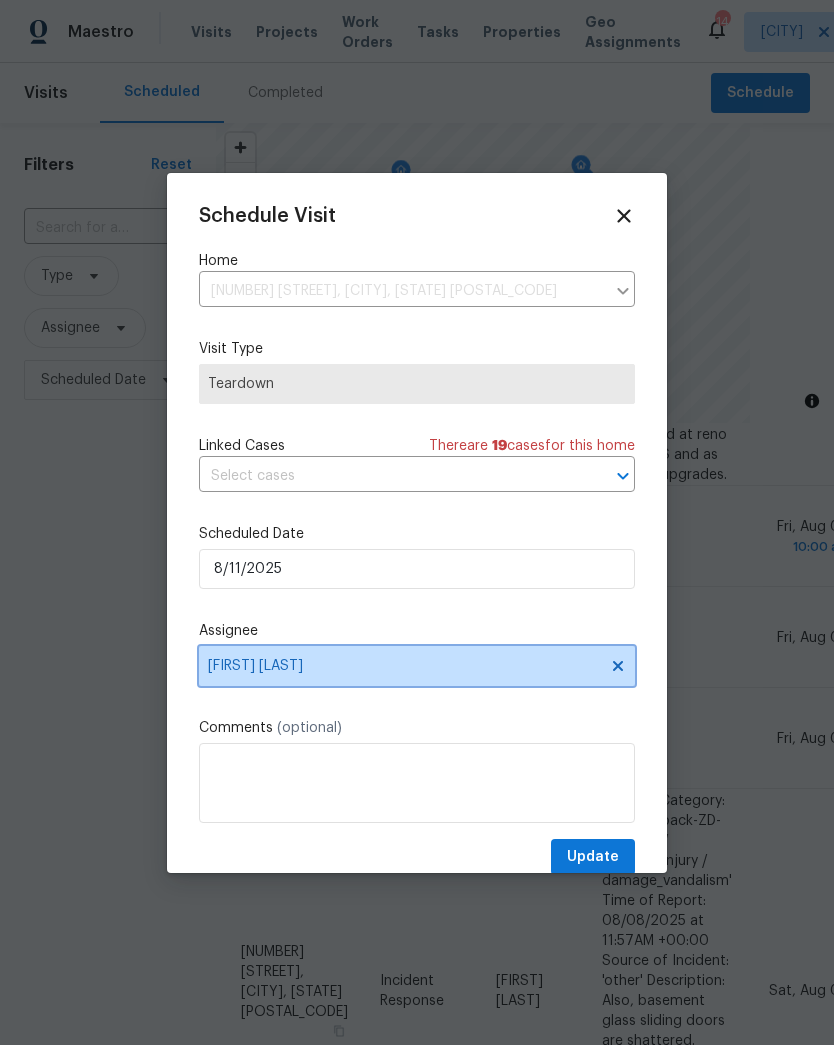 click on "[FIRST] [LAST]" at bounding box center [404, 666] 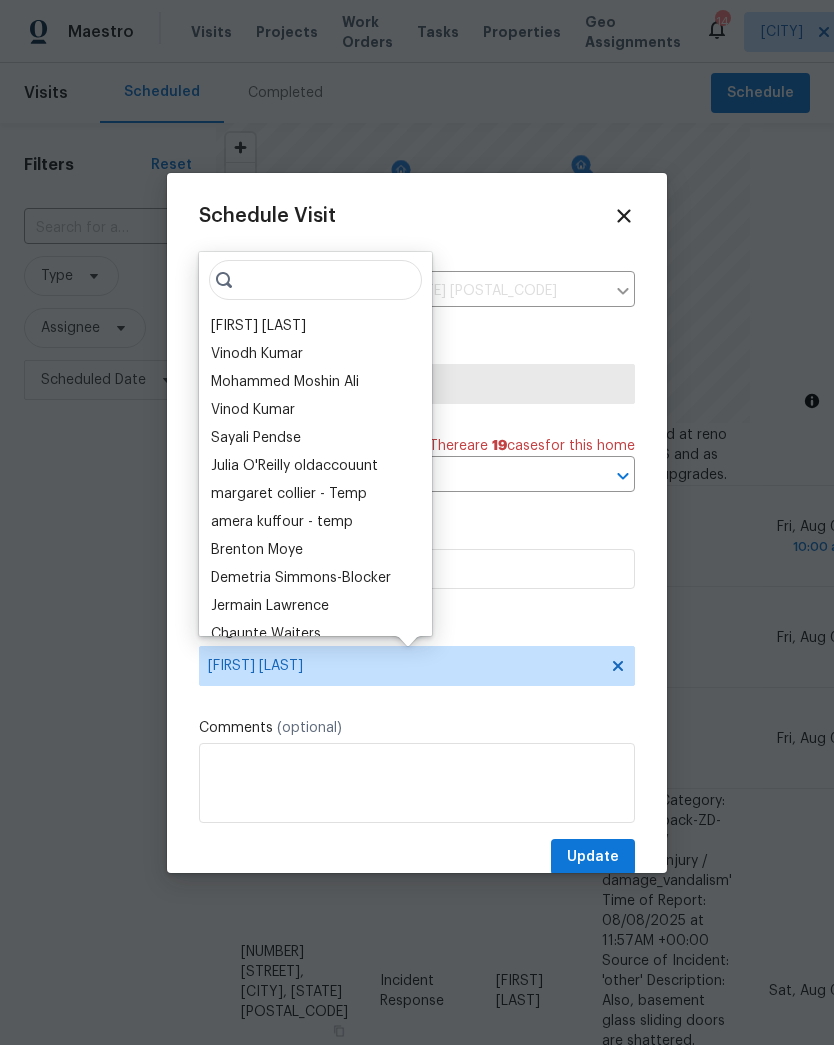 click on "Michael Gruener" at bounding box center [315, 326] 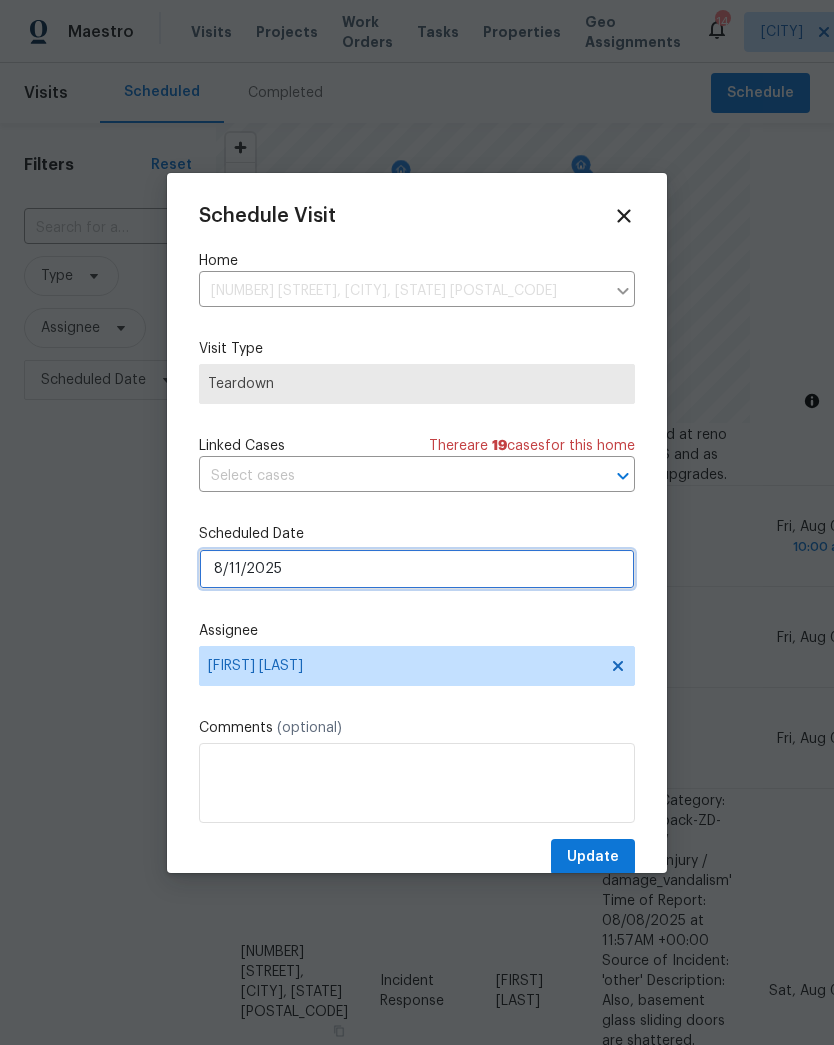 click on "[DATE]" at bounding box center (417, 569) 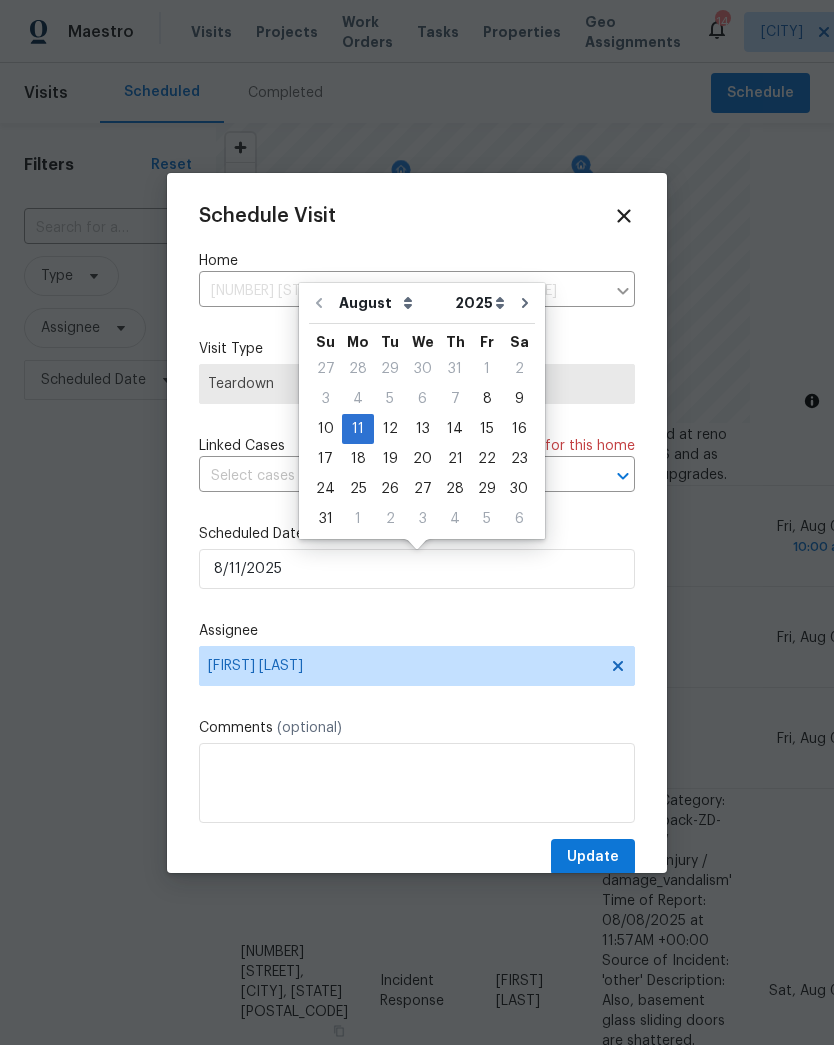 click at bounding box center [417, 522] 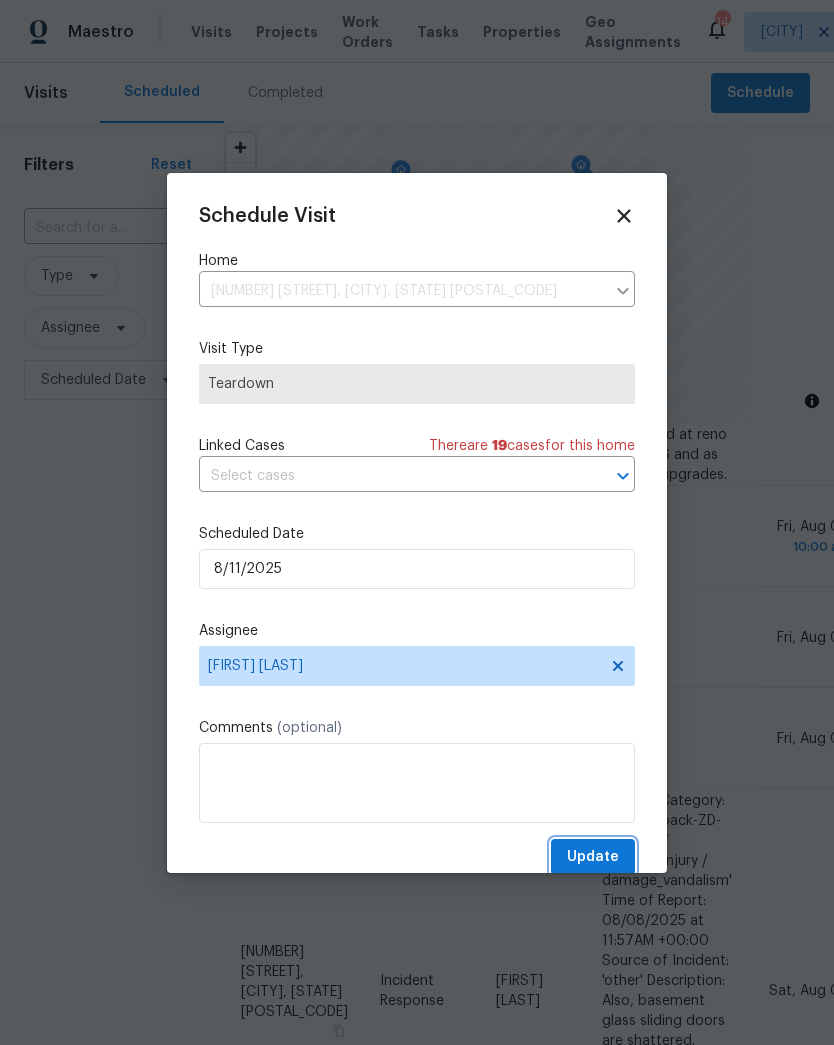 click on "Update" at bounding box center [593, 857] 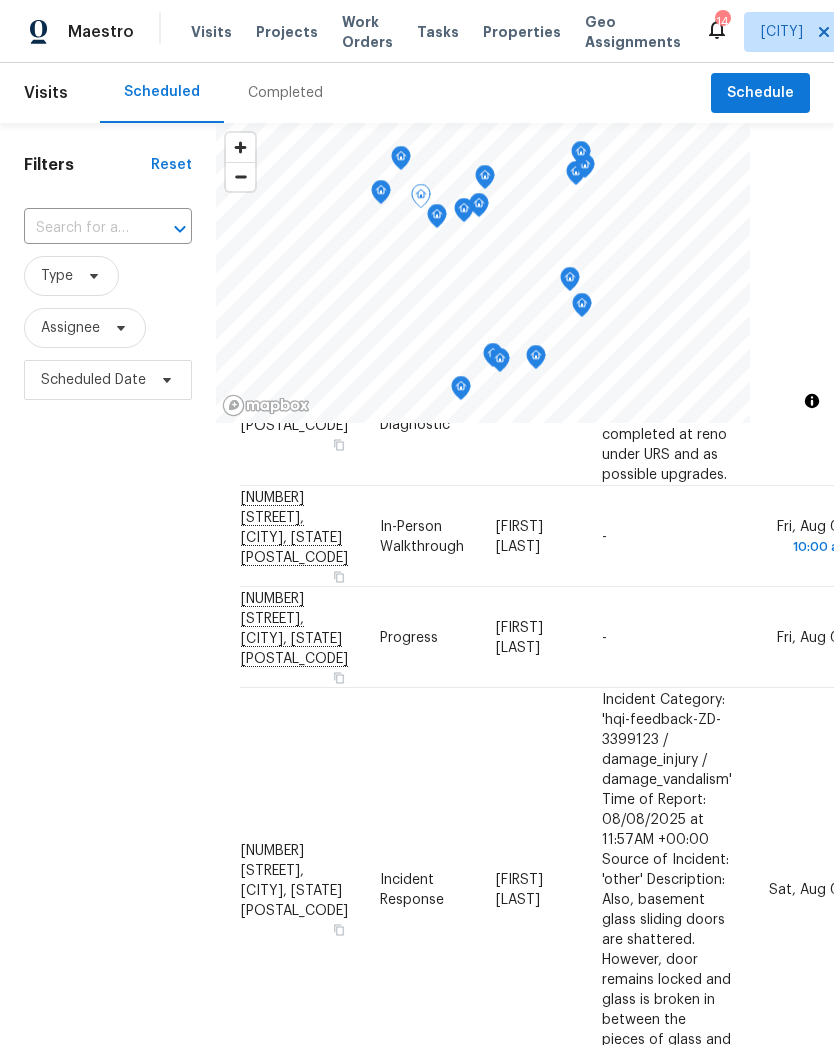 click on "[FIRST] [LAST]" at bounding box center [533, 889] 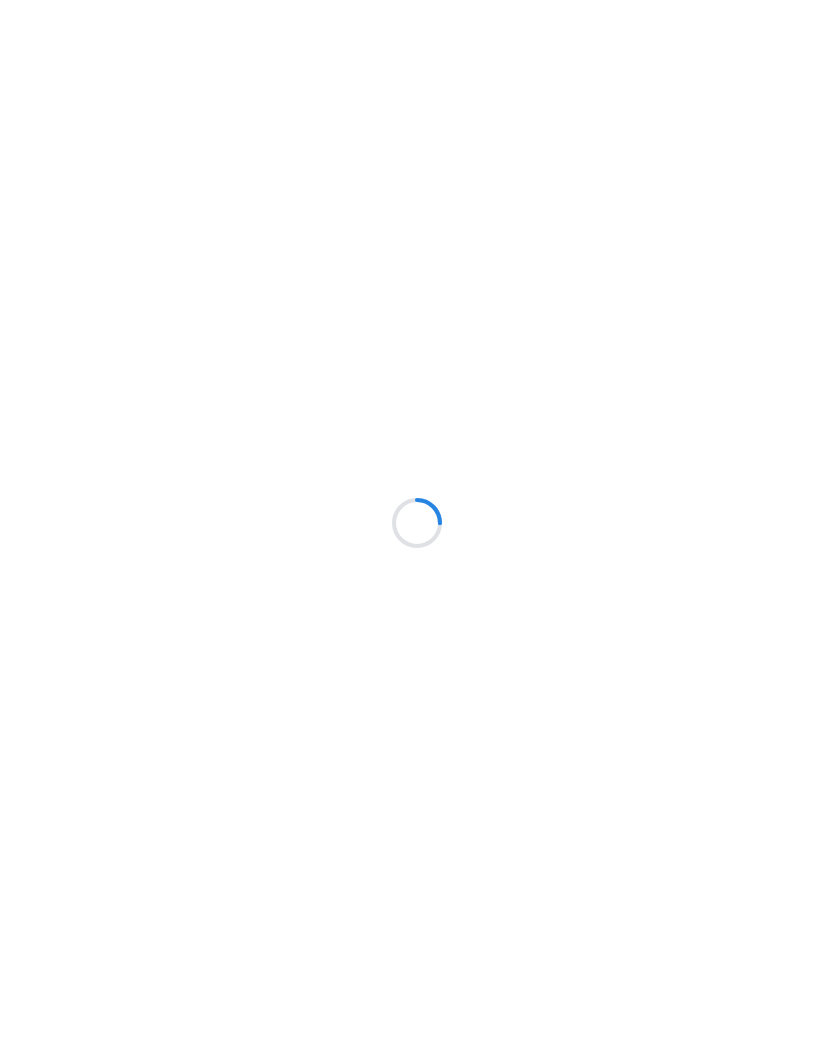 scroll, scrollTop: 0, scrollLeft: 0, axis: both 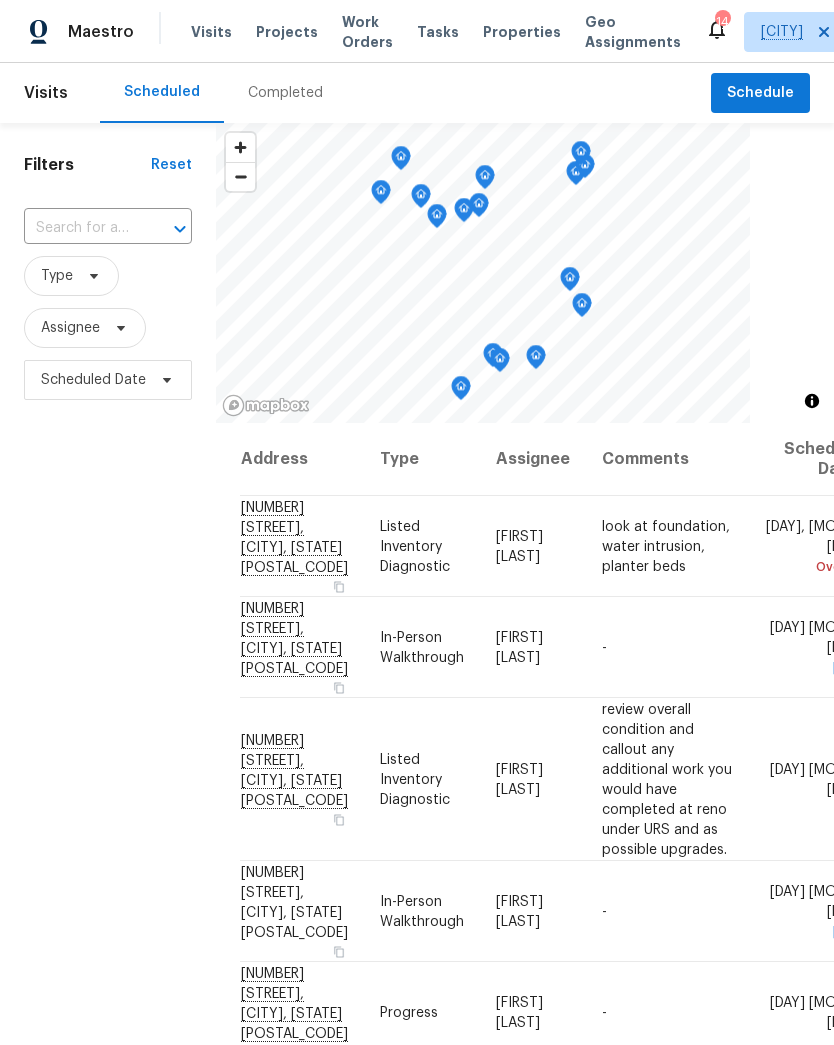 click on "Projects" at bounding box center (287, 32) 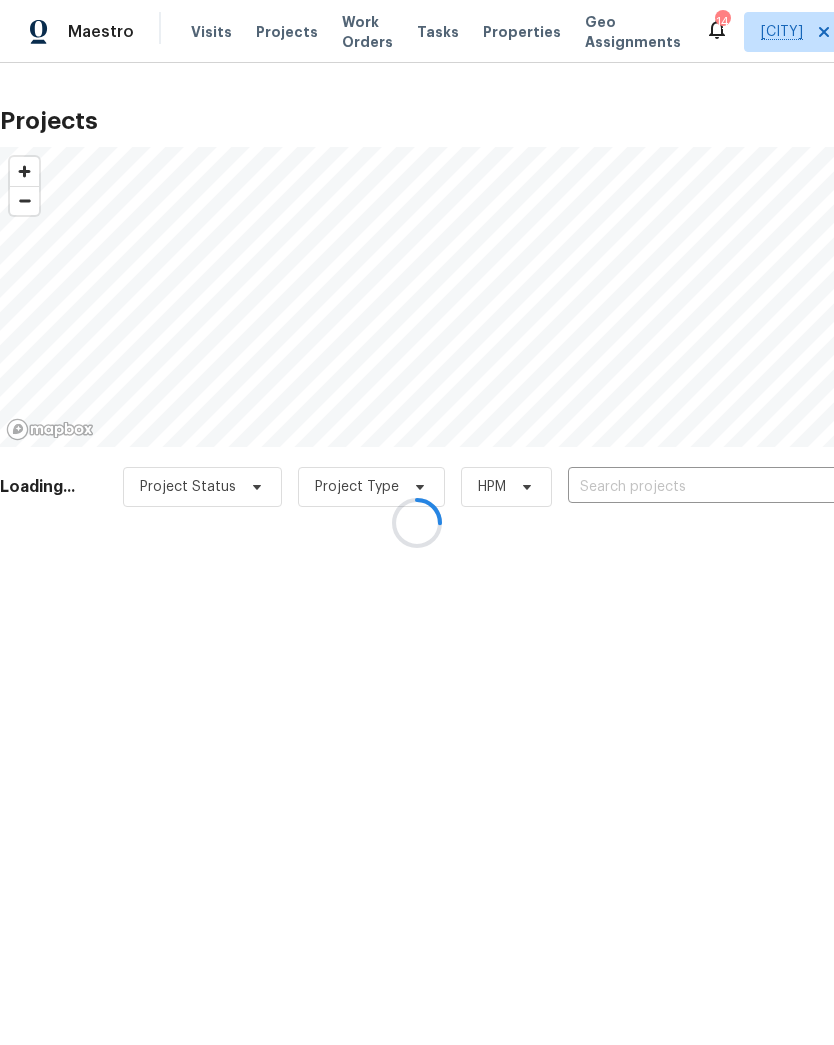 click at bounding box center [417, 522] 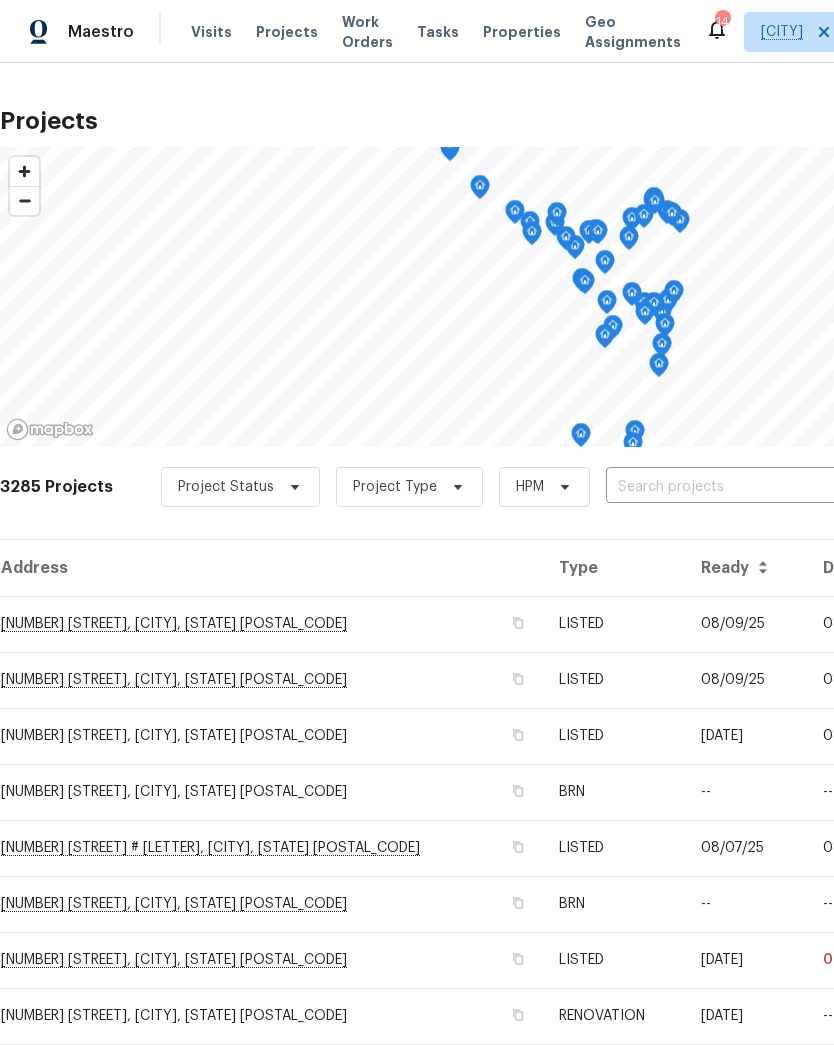 click at bounding box center (720, 487) 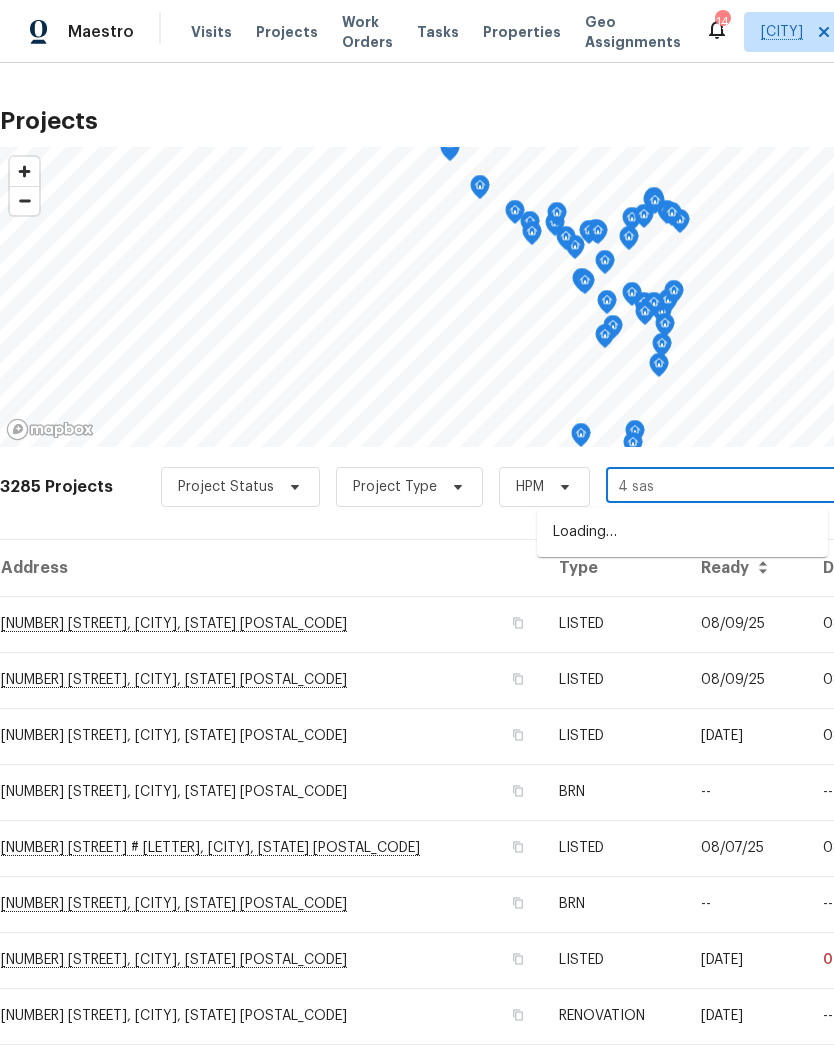 type on "4 sass" 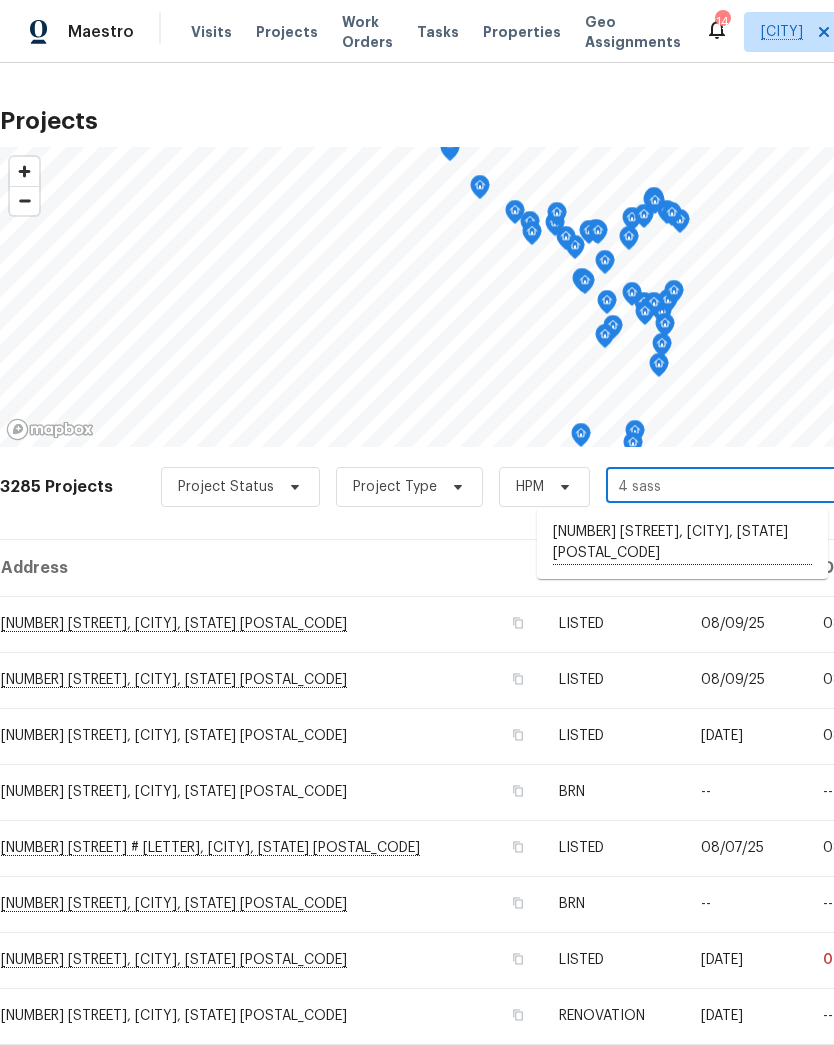 click on "[NUMBER] [STREET], [CITY], [STATE] [POSTAL_CODE]" at bounding box center (682, 543) 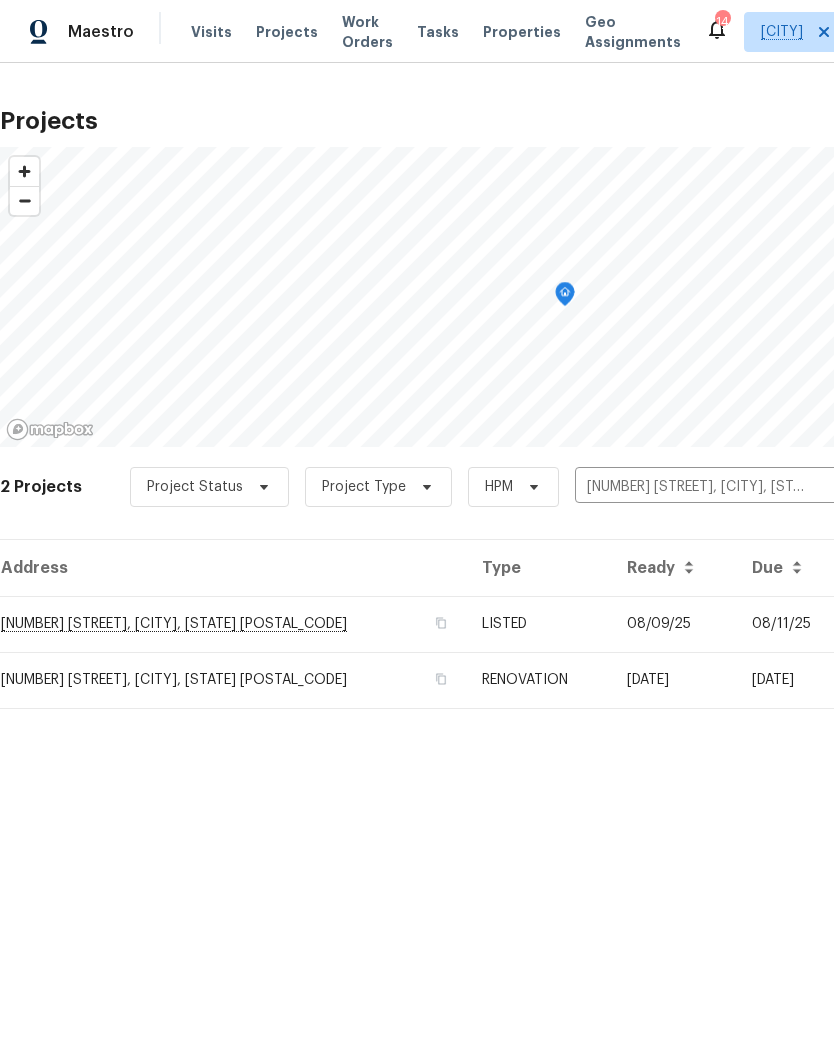 click on "[NUMBER] [STREET], [CITY], [STATE] [POSTAL_CODE]" at bounding box center (233, 624) 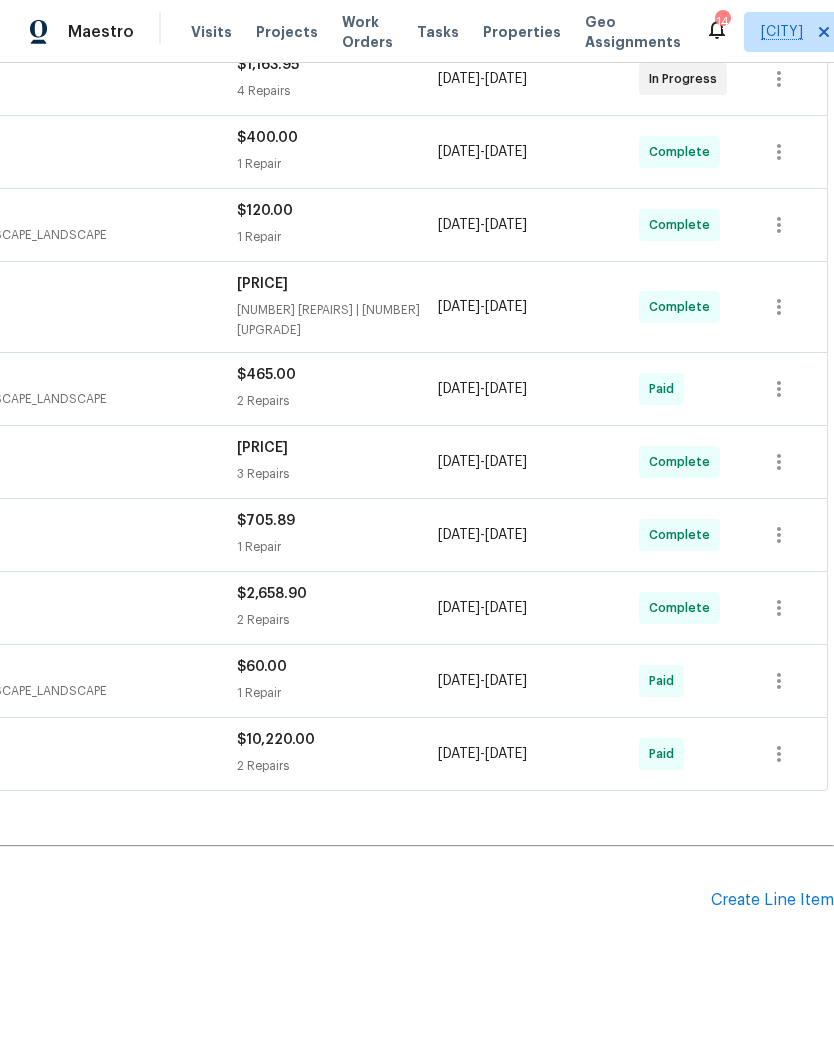 scroll, scrollTop: 606, scrollLeft: 296, axis: both 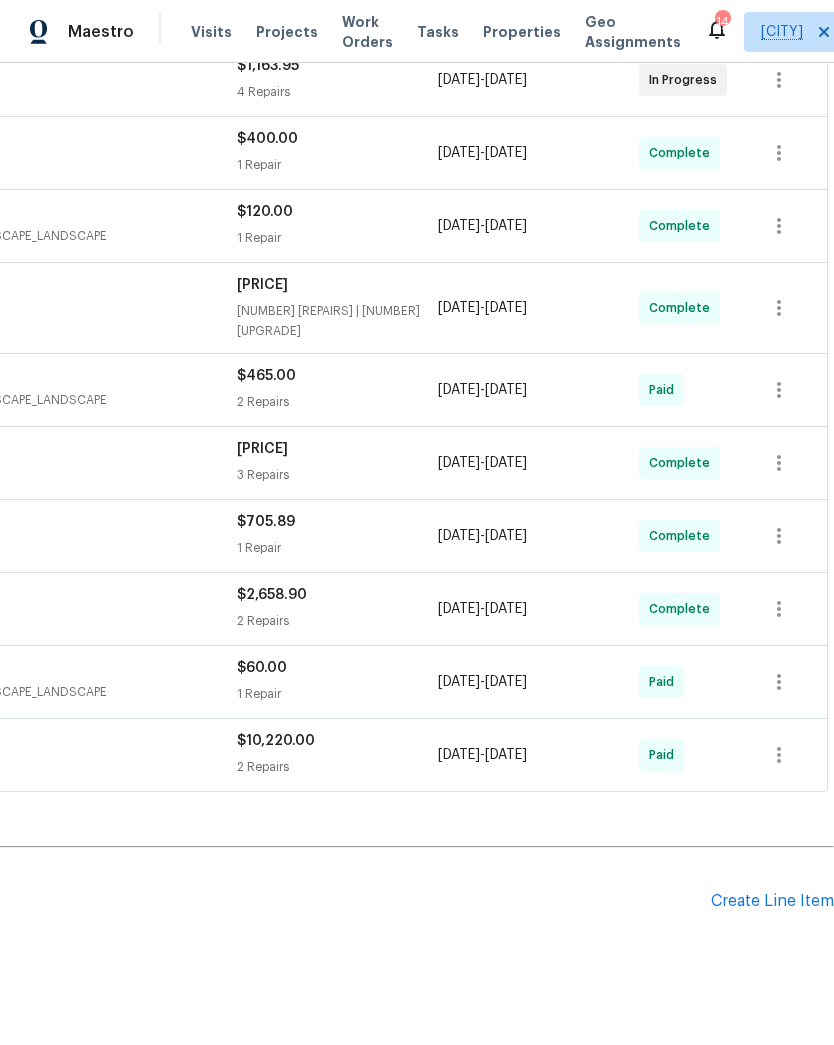 click on "Create Line Item" at bounding box center [772, 901] 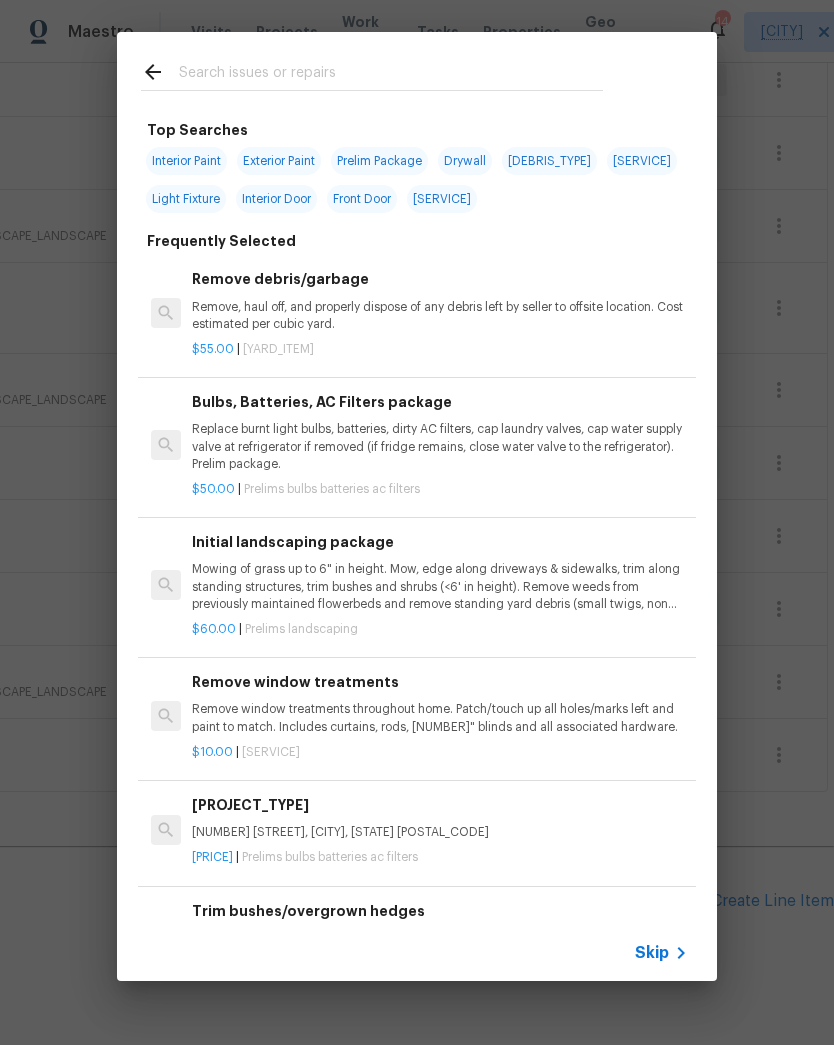 click on "Remove, haul off, and properly dispose of any debris left by seller to offsite location. Cost estimated per cubic yard." at bounding box center (440, 316) 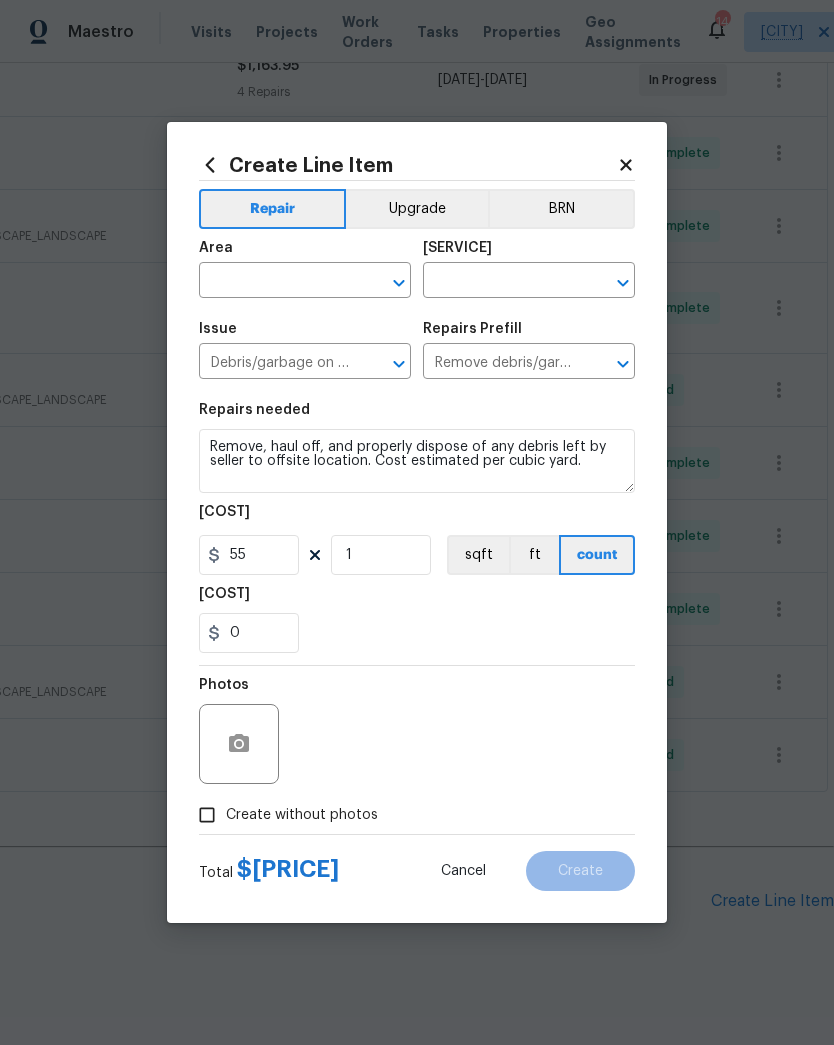 click at bounding box center (277, 282) 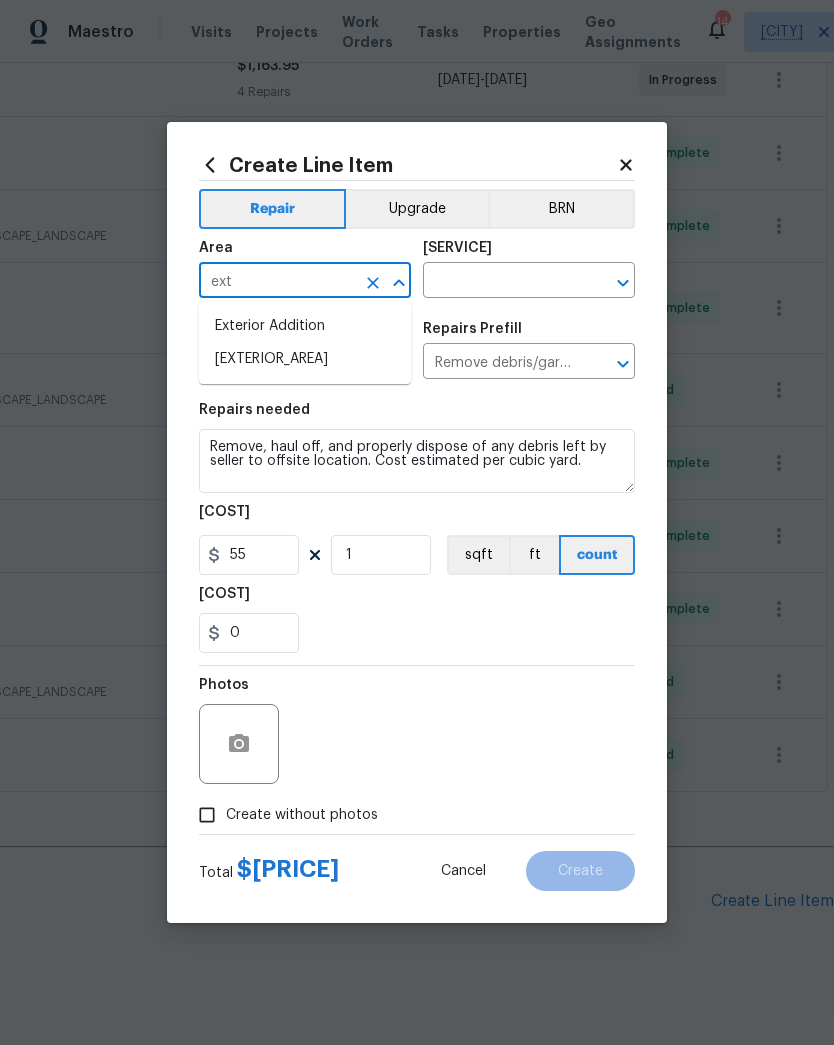 click on "[EXTERIOR_AREA]" at bounding box center [305, 359] 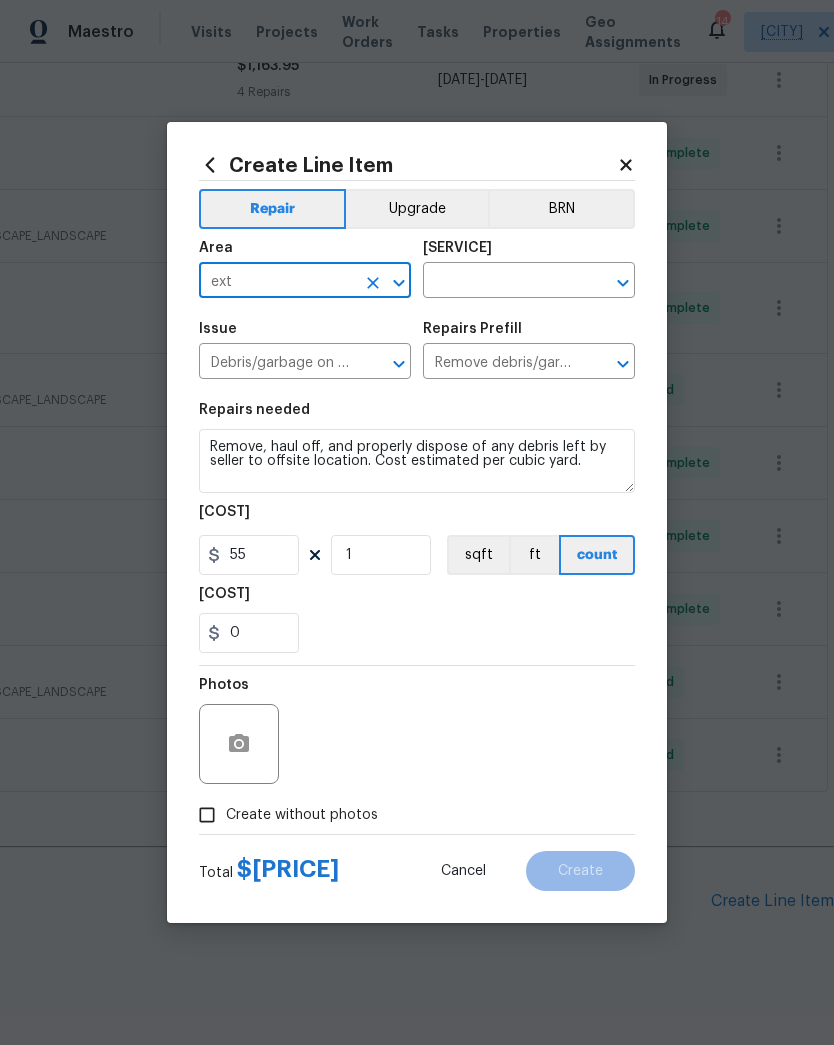 type on "[EXTERIOR_AREA]" 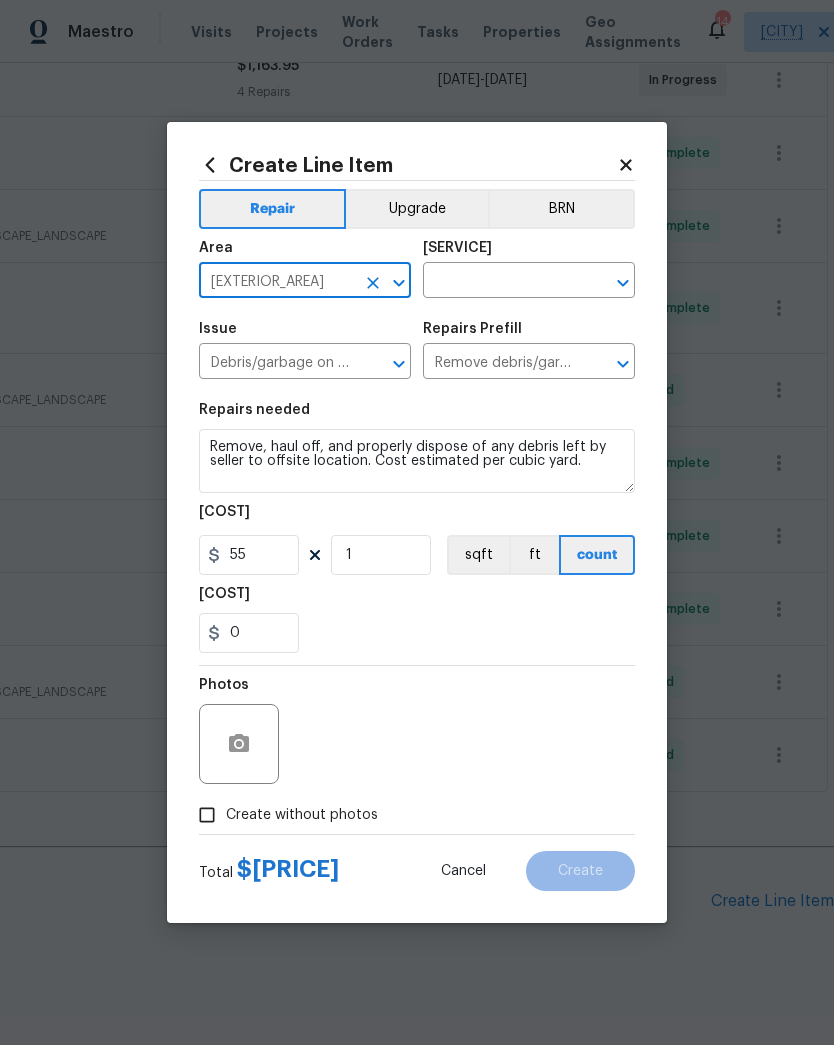 click at bounding box center (501, 282) 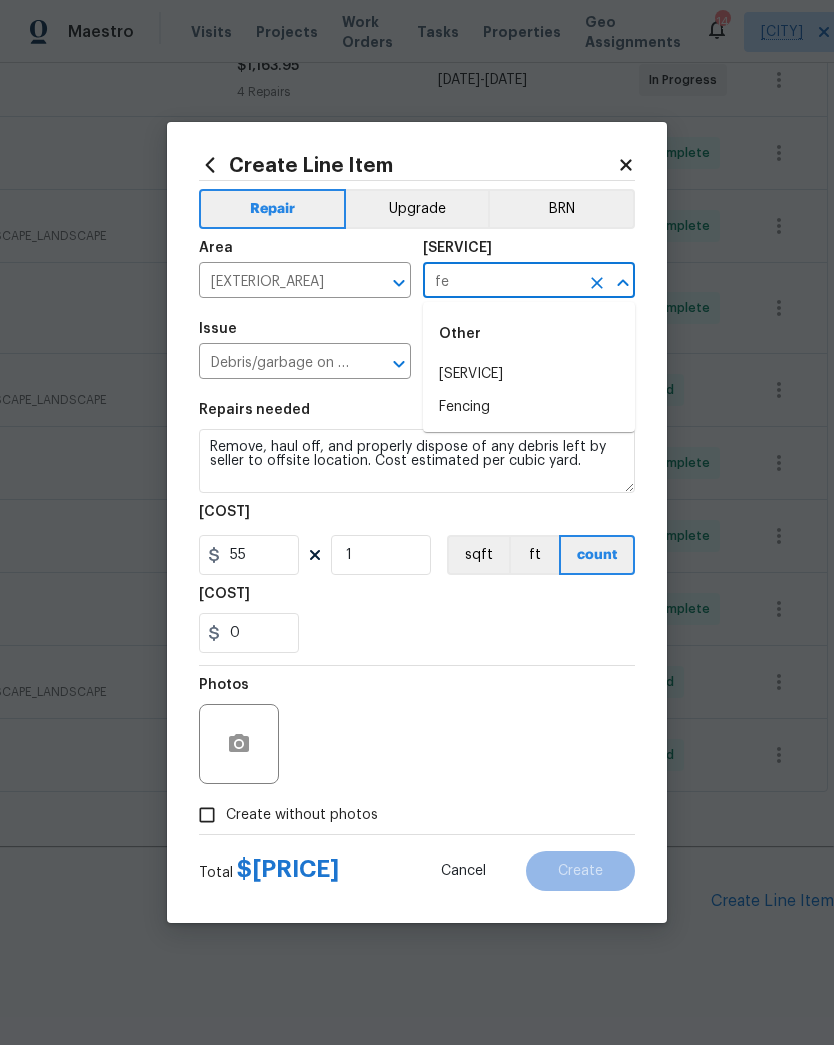 click on "[SERVICE]" at bounding box center [529, 374] 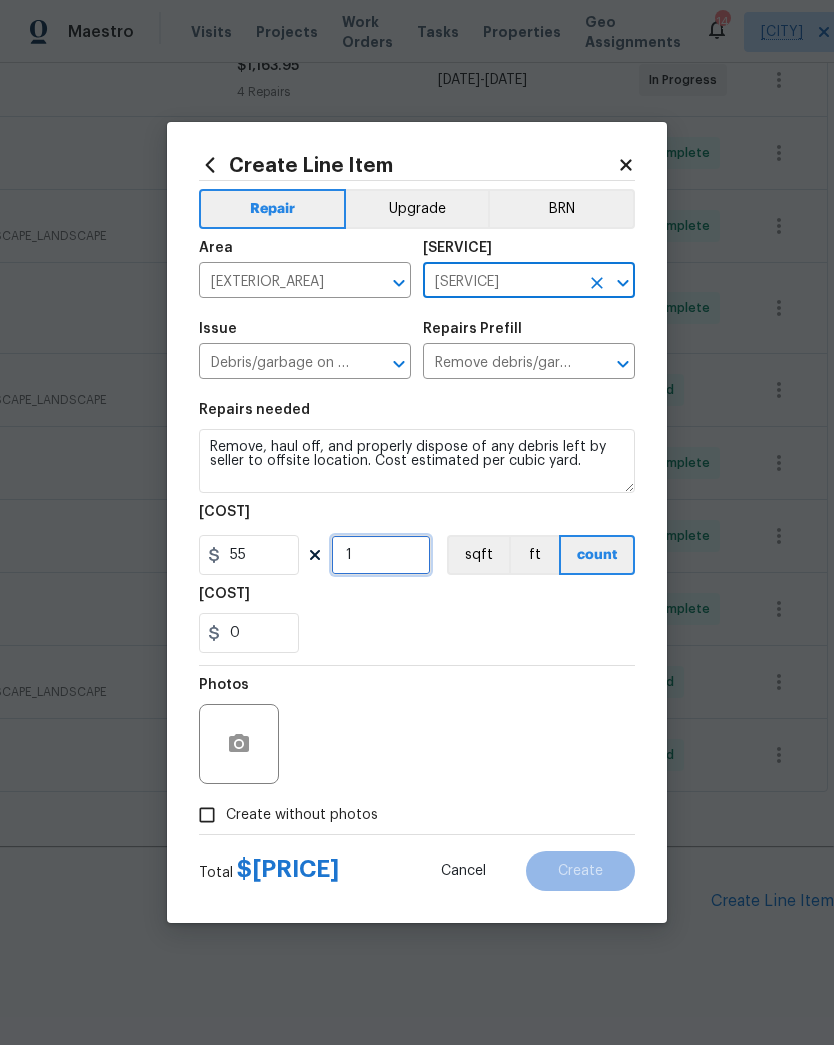 click on "1" at bounding box center (381, 555) 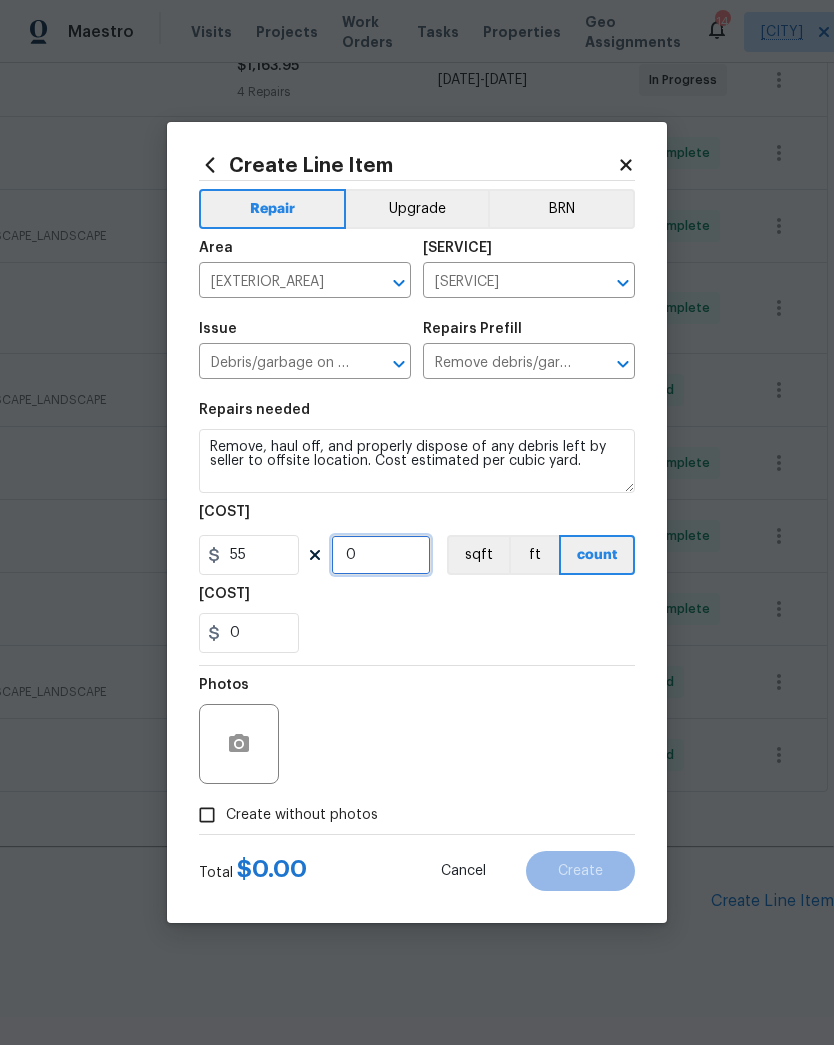 type on "5" 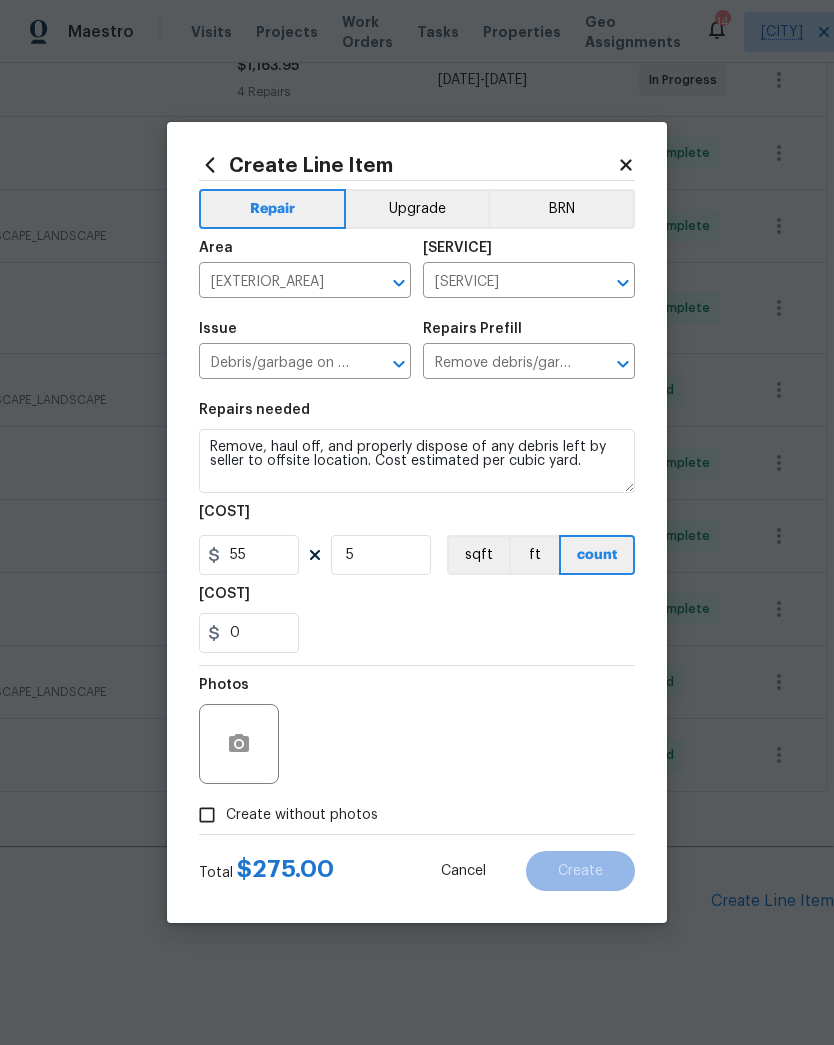 click on "[COST]" at bounding box center [417, 600] 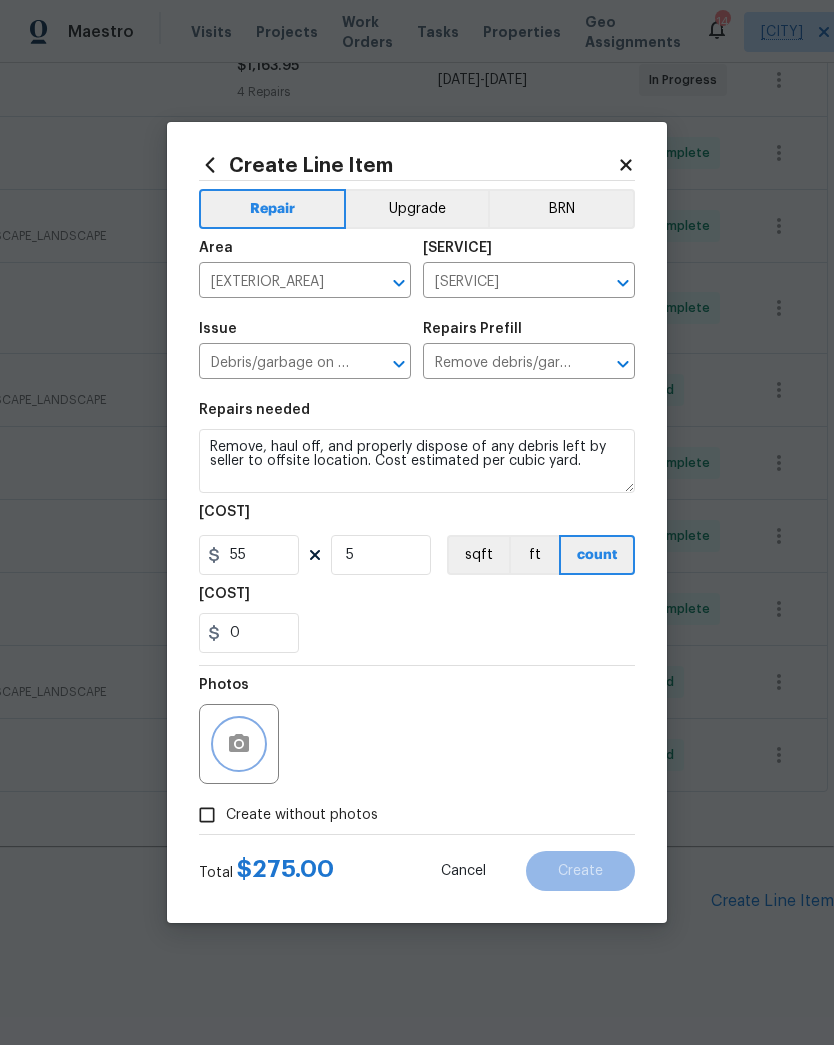 click 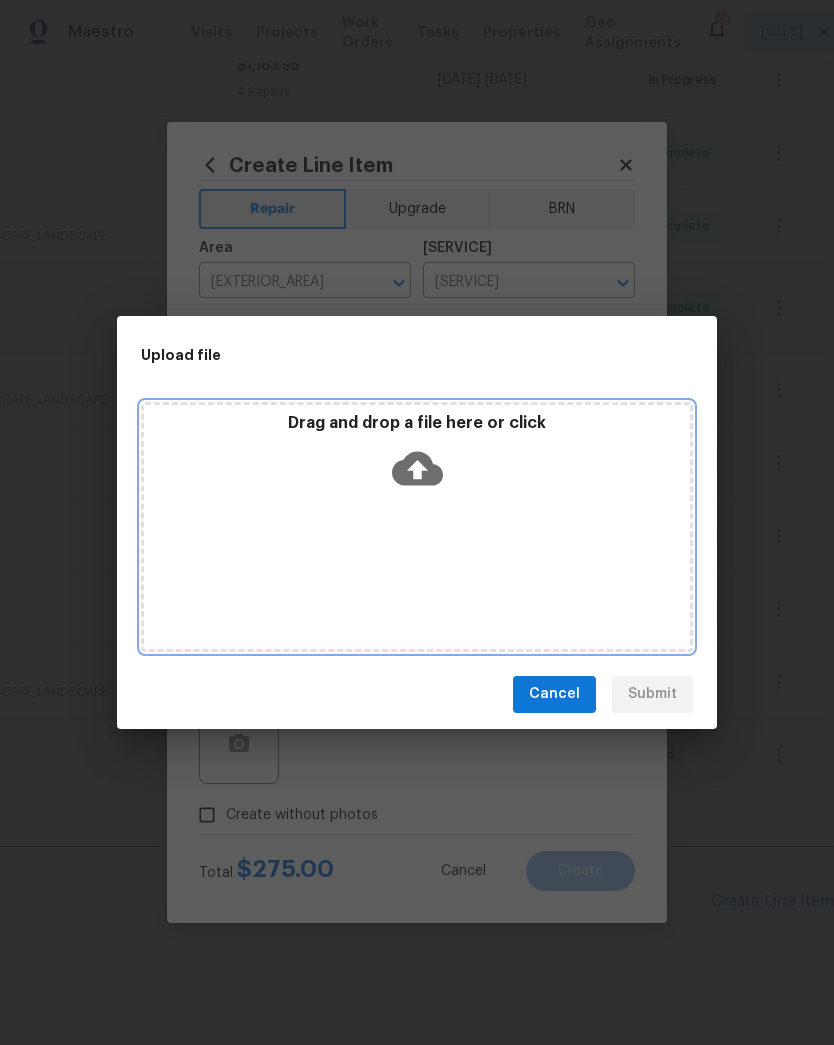 click 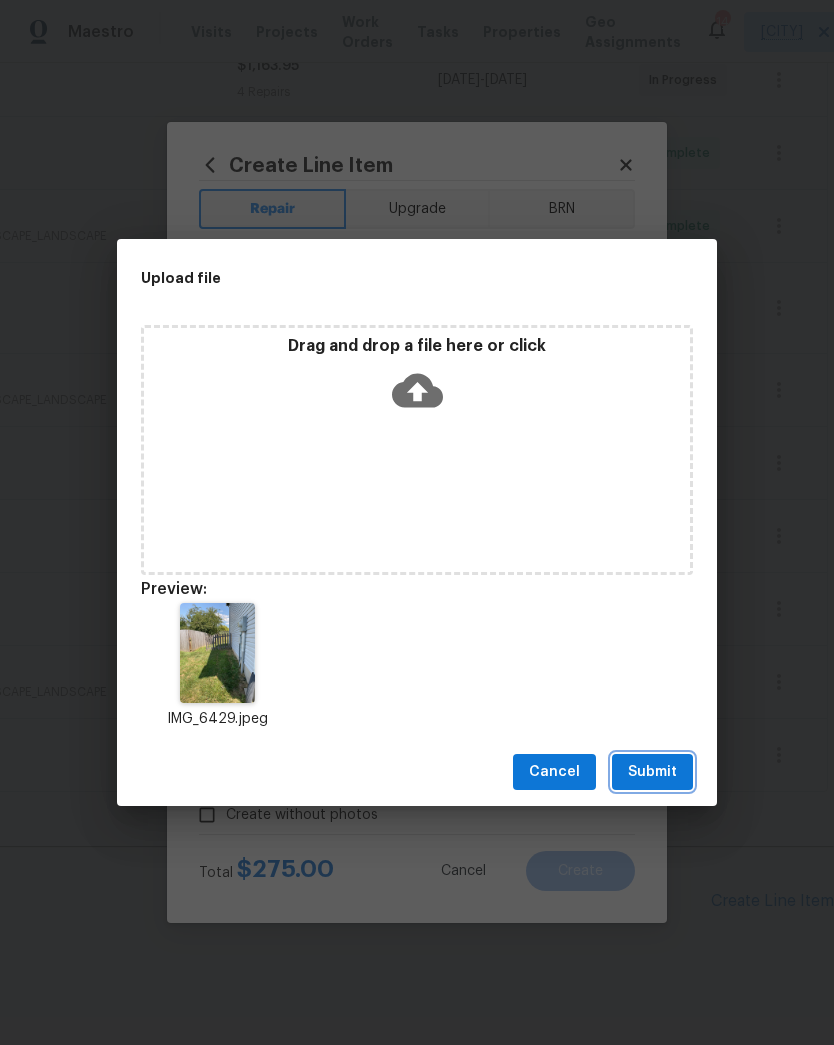 click on "Submit" at bounding box center (652, 772) 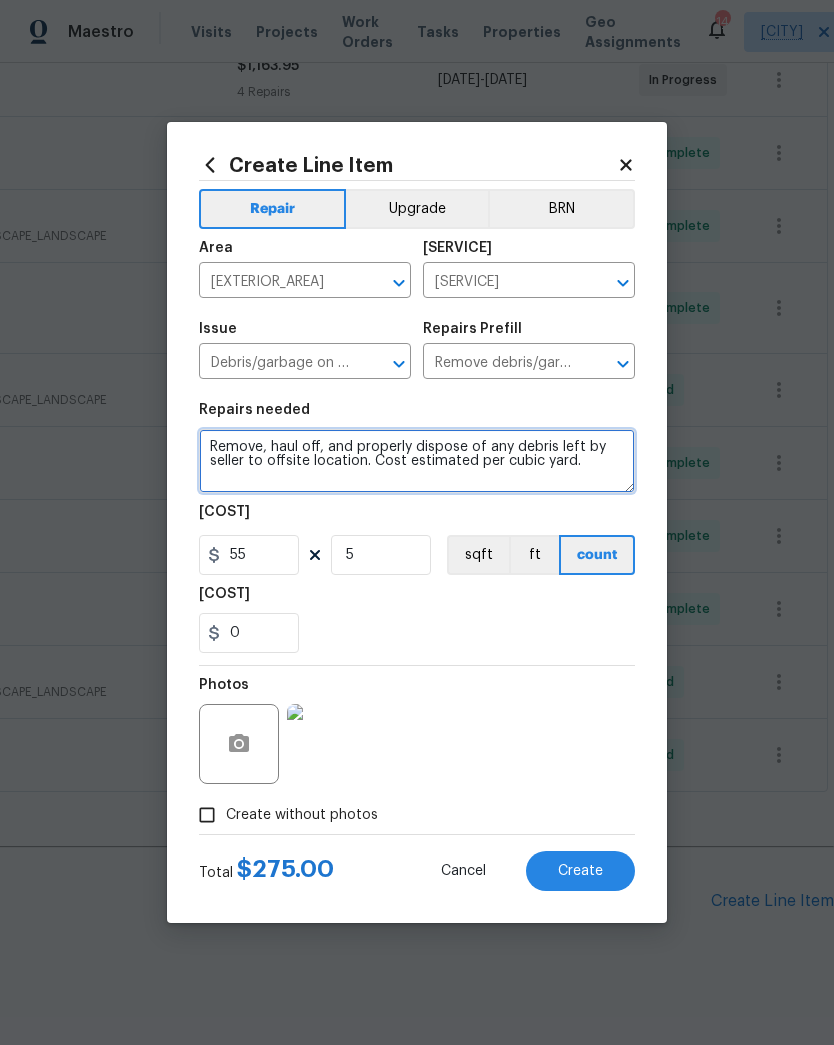 click on "Remove, haul off, and properly dispose of any debris left by seller to offsite location. Cost estimated per cubic yard." at bounding box center (417, 461) 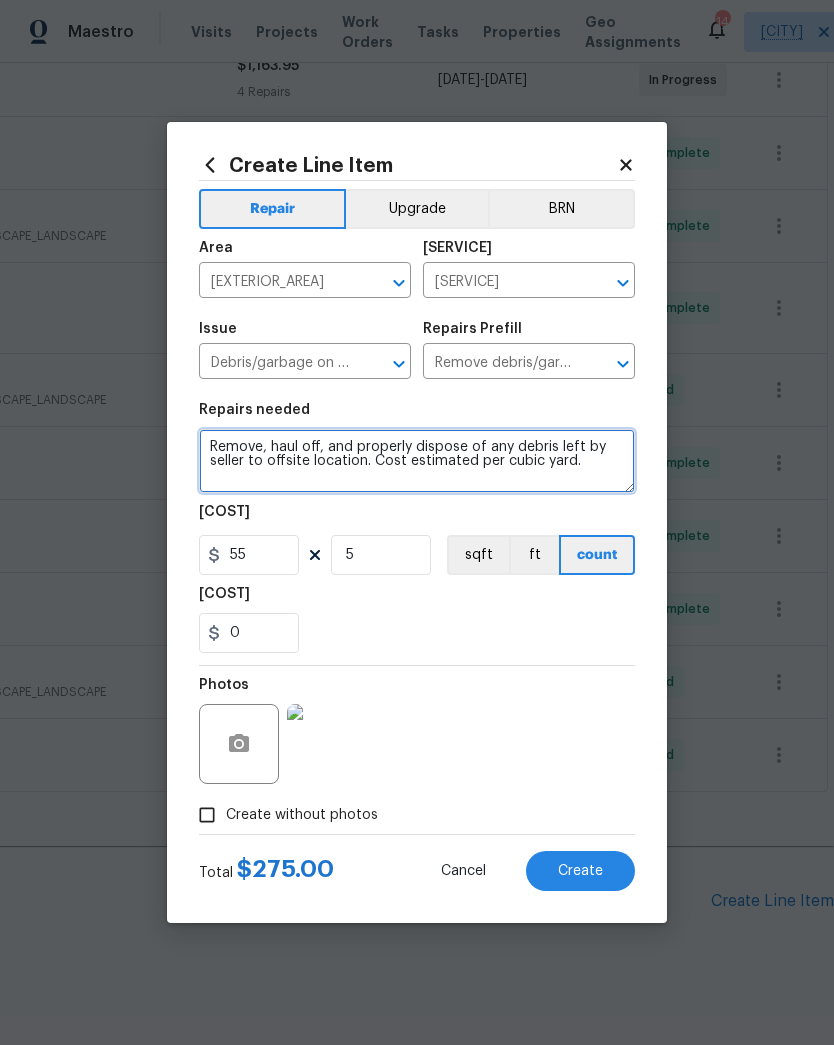 click on "Remove, haul off, and properly dispose of any debris left by seller to offsite location. Cost estimated per cubic yard." at bounding box center [417, 461] 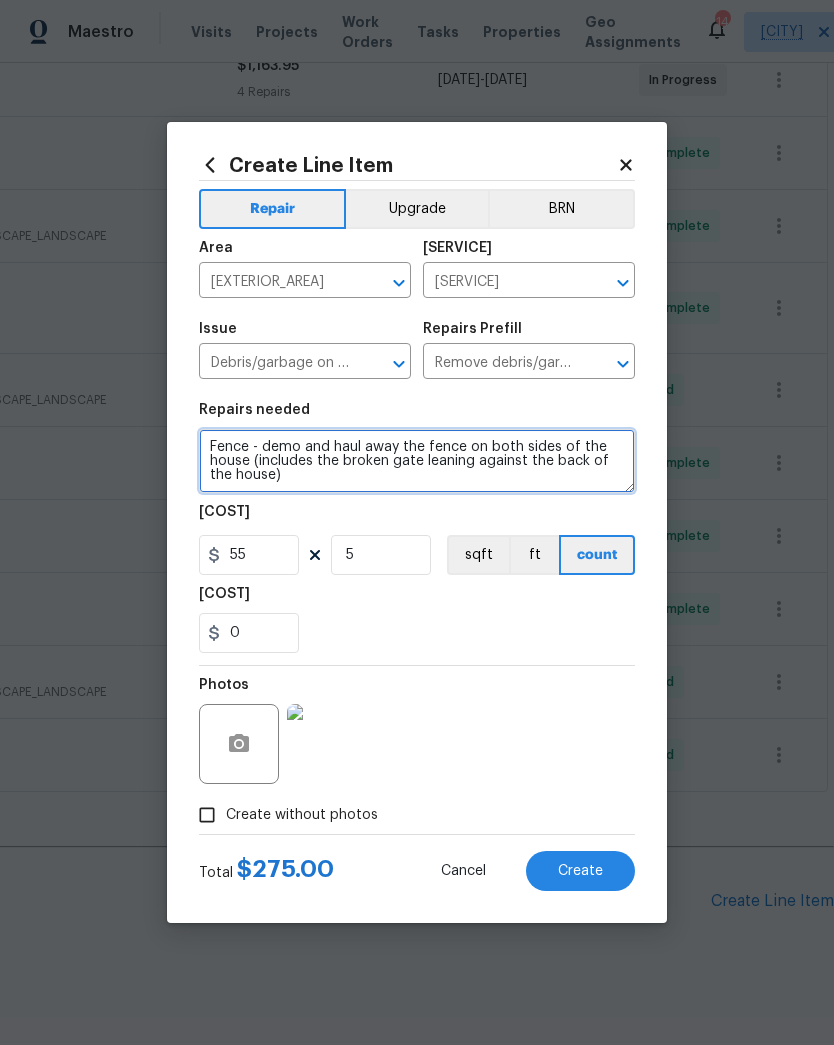 type on "Fence - demo and haul away the fence on both sides of the house (includes the broken gate leaning against the back of the house)" 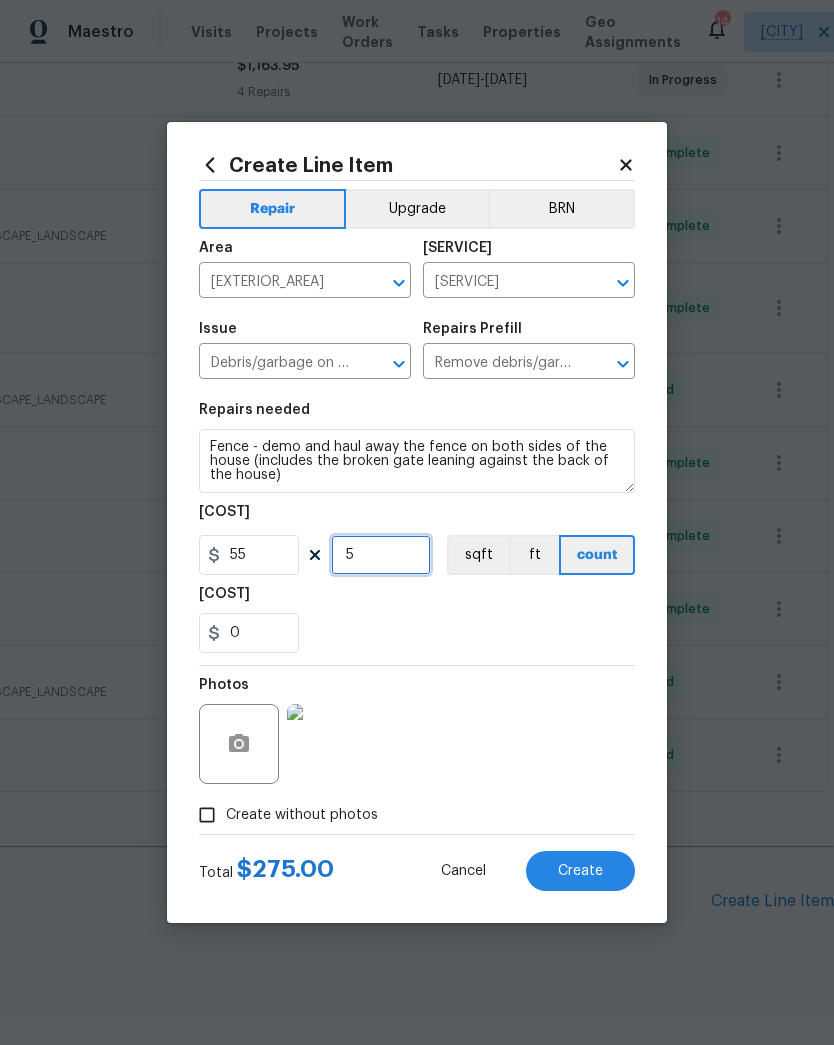 click on "5" at bounding box center [381, 555] 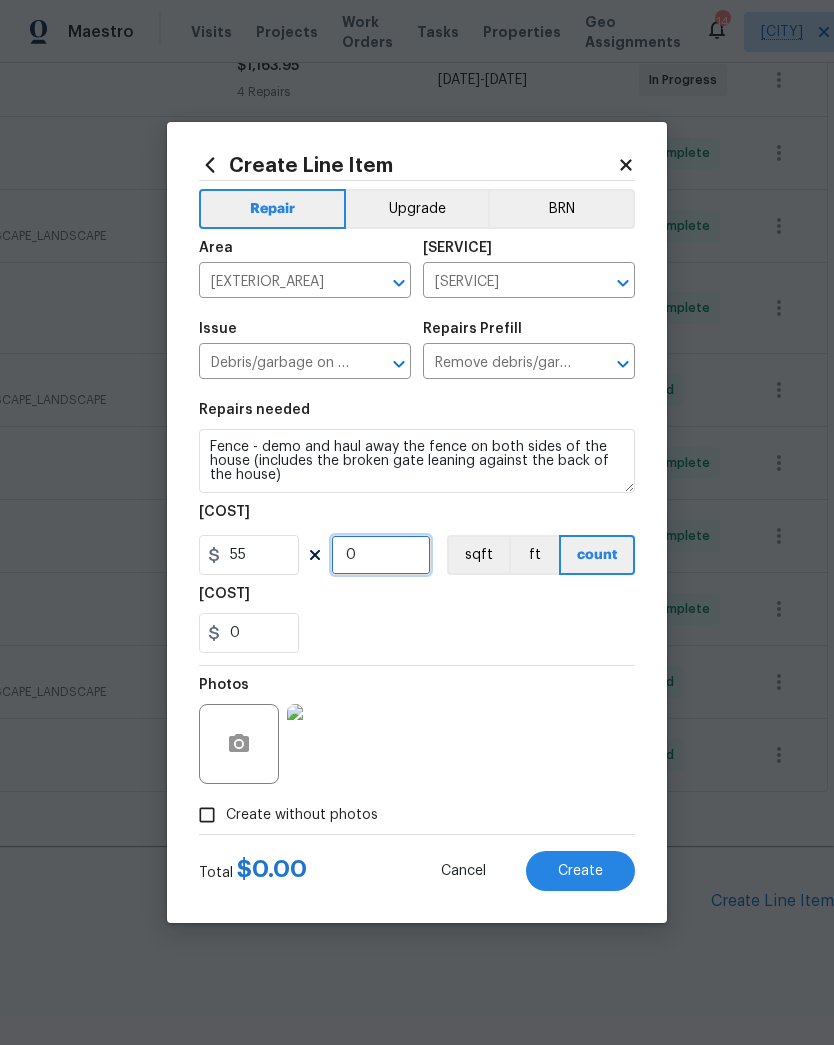 type on "6" 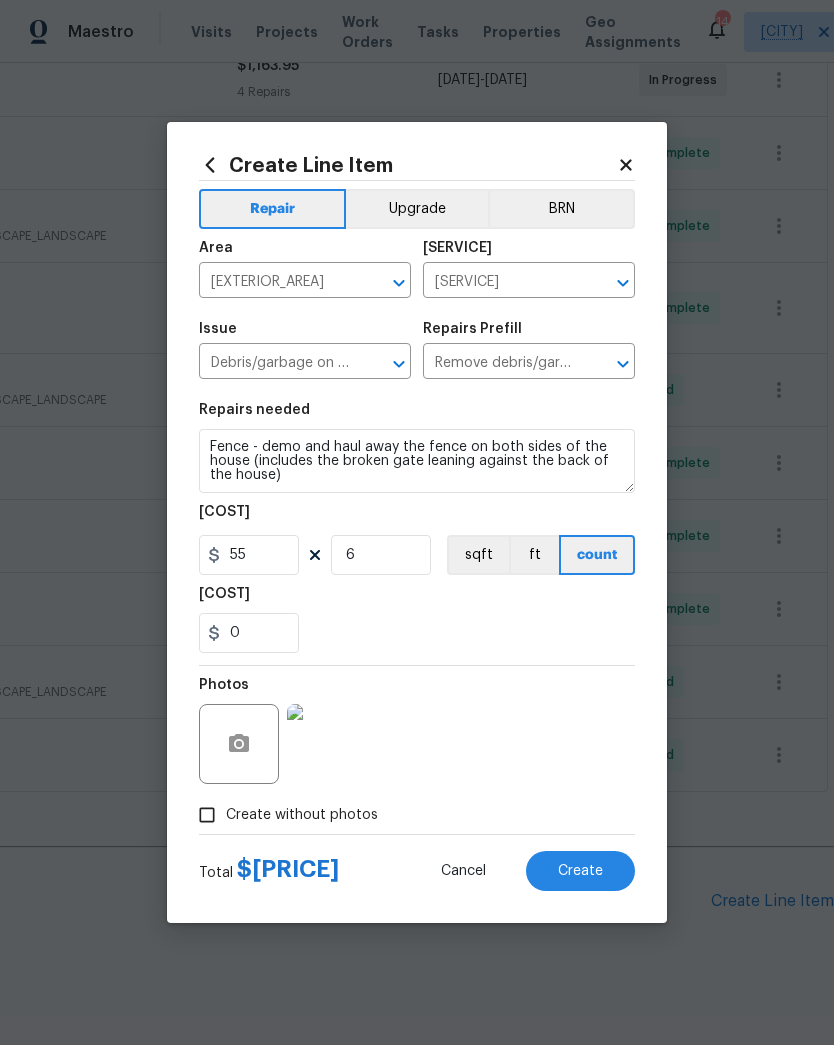 click on "[COST]" at bounding box center (417, 600) 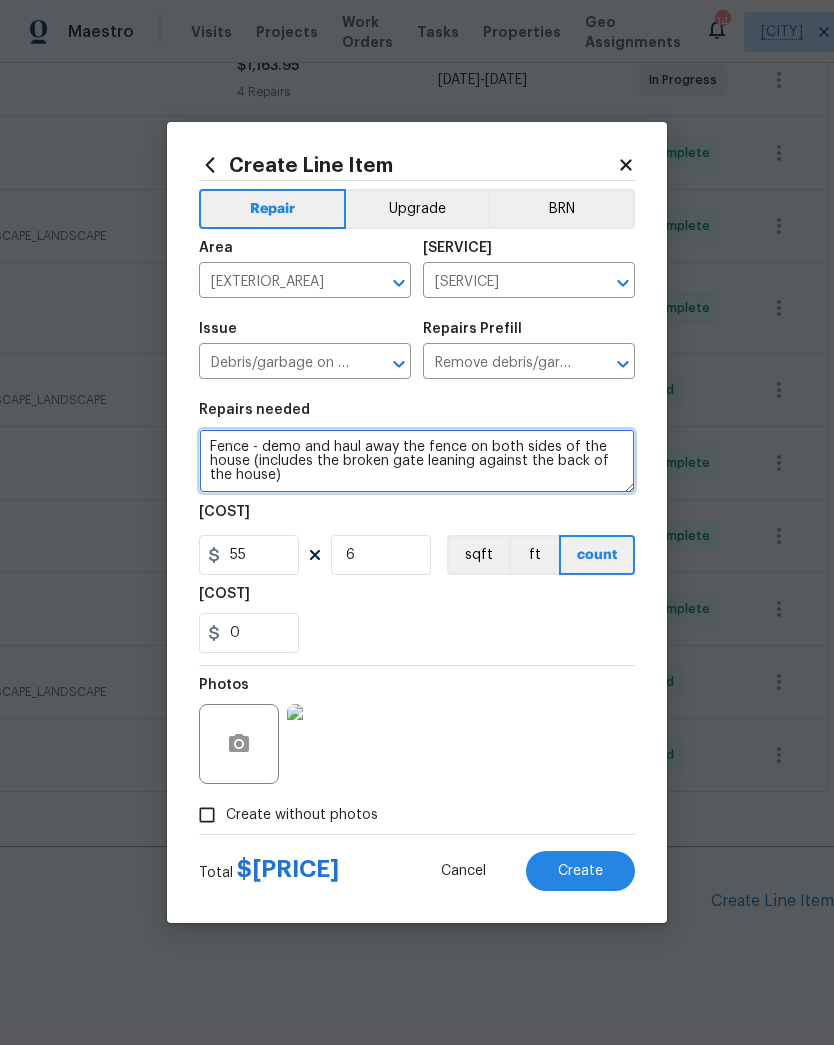 click on "Fence - demo and haul away the fence on both sides of the house (includes the broken gate leaning against the back of the house)" at bounding box center [417, 461] 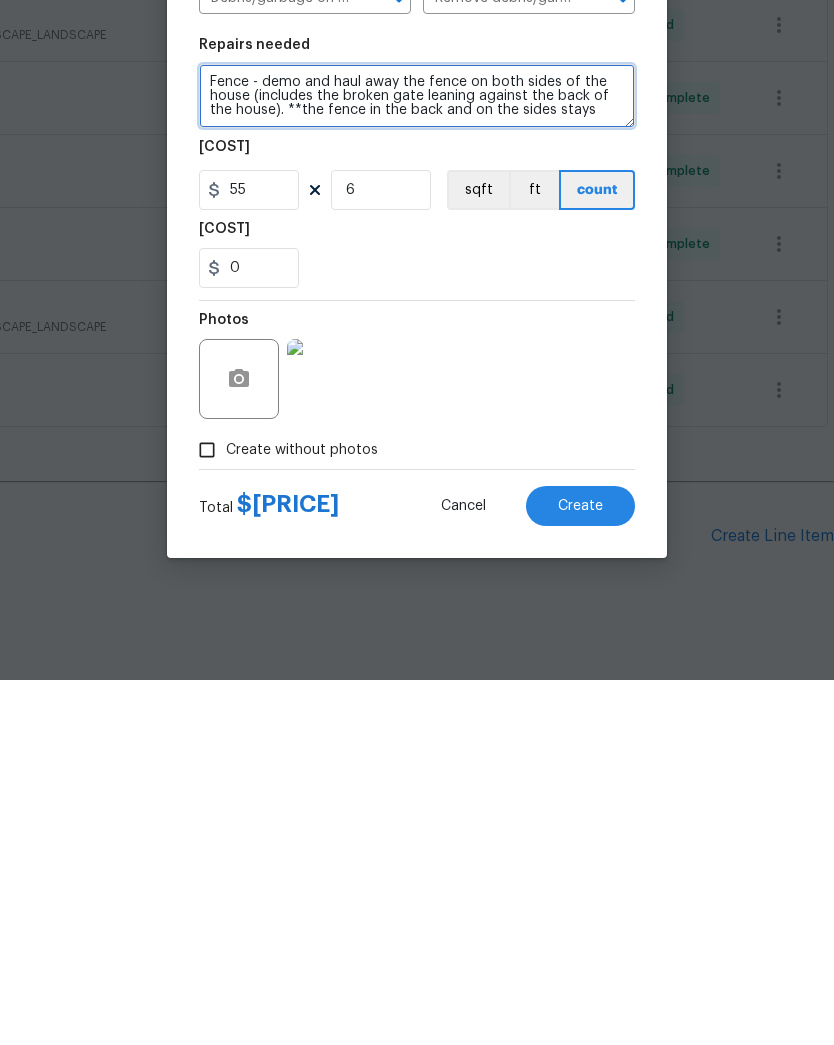 type on "Fence - demo and haul away the fence on both sides of the house (includes the broken gate leaning against the back of the house). **the fence in the back and on the sides stays" 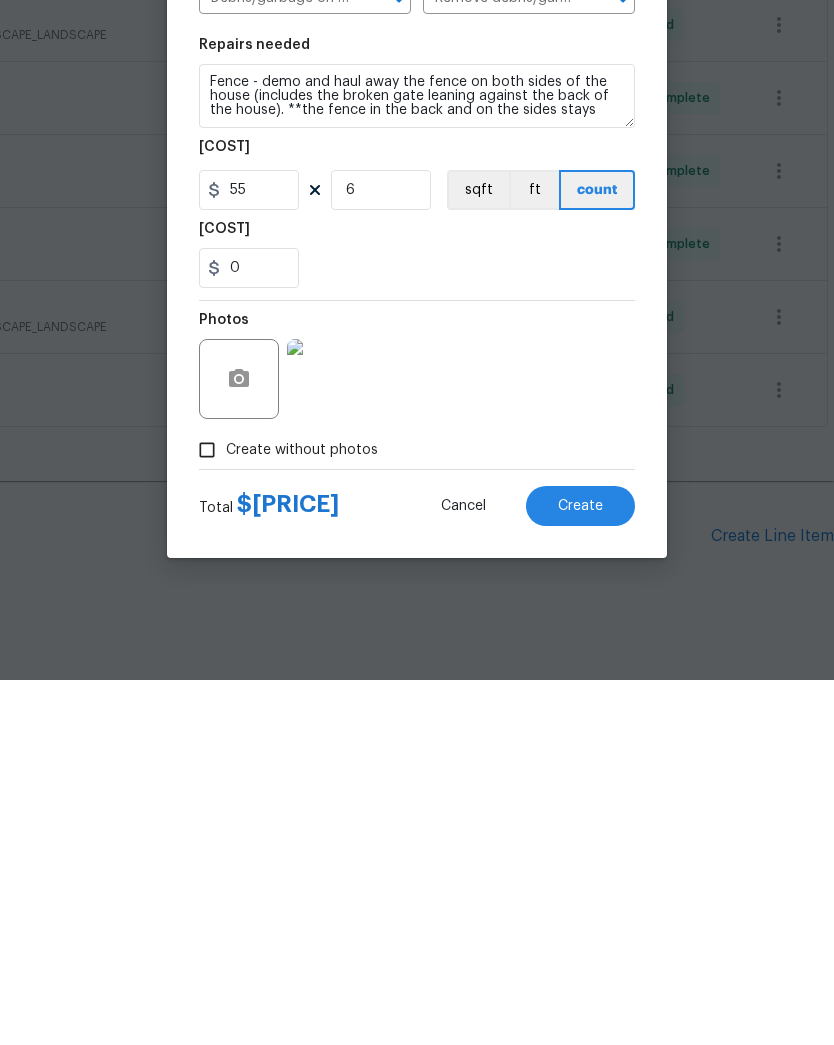 click on "Create" at bounding box center (580, 871) 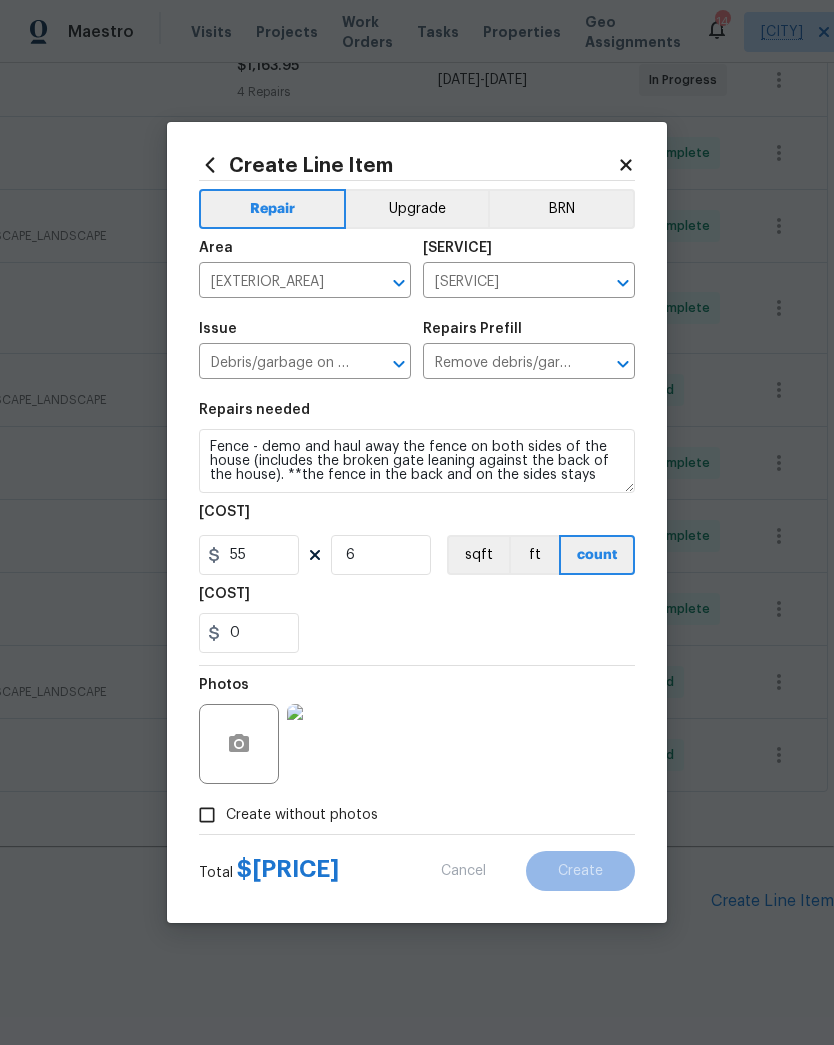 type 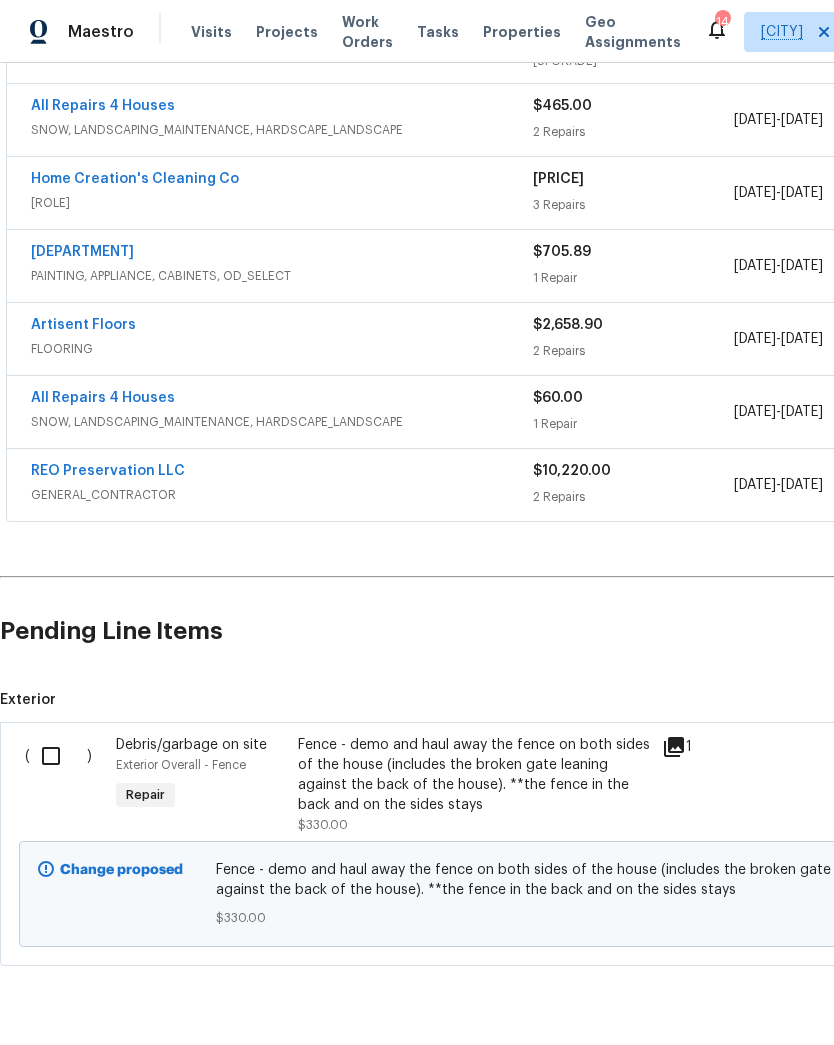 scroll, scrollTop: 875, scrollLeft: 0, axis: vertical 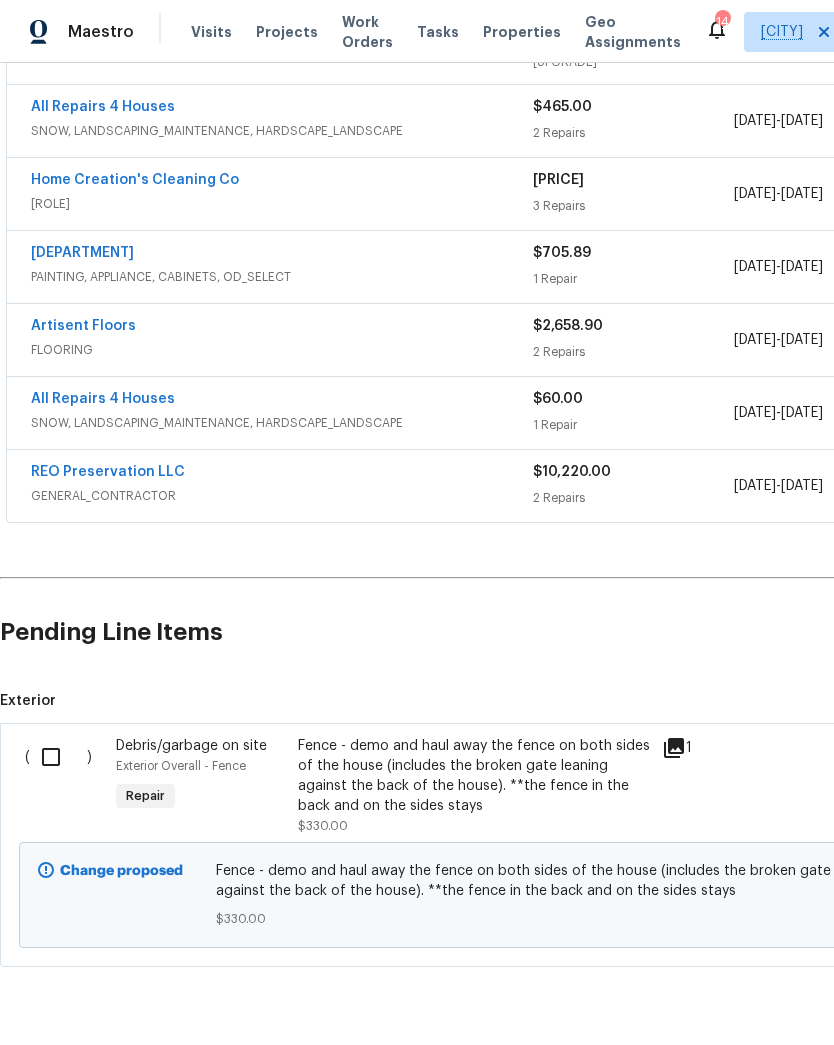 click at bounding box center (58, 757) 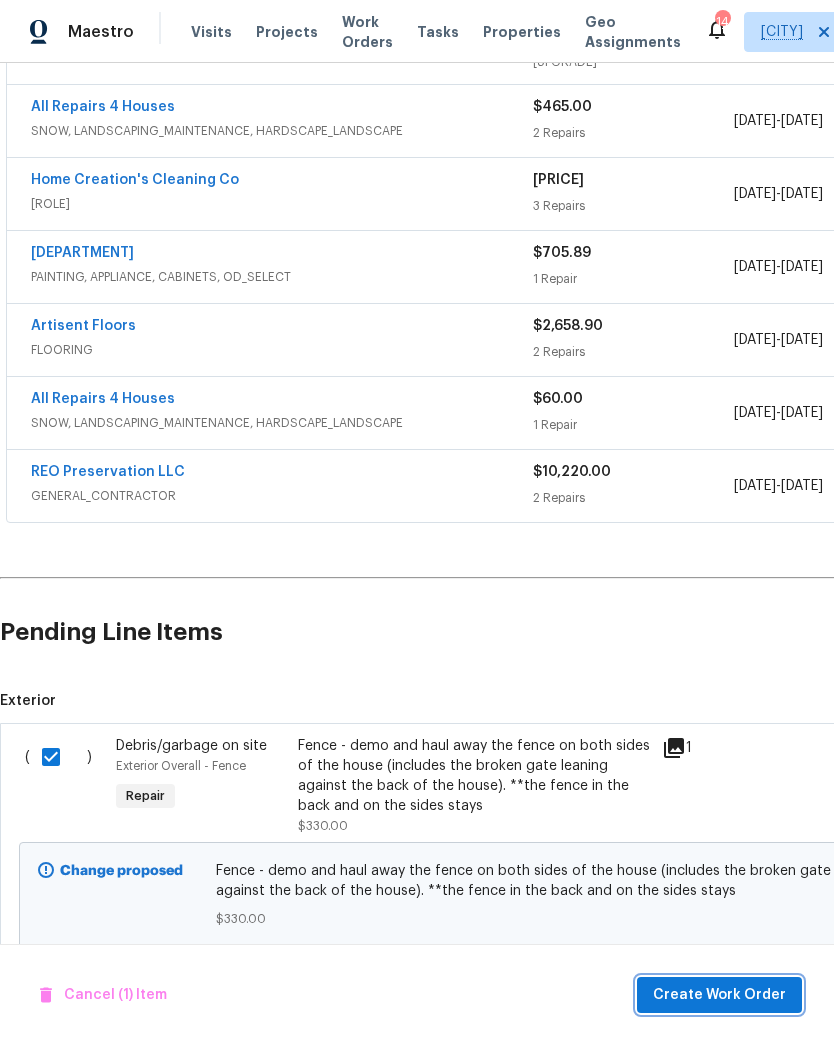 click on "Create Work Order" at bounding box center [719, 995] 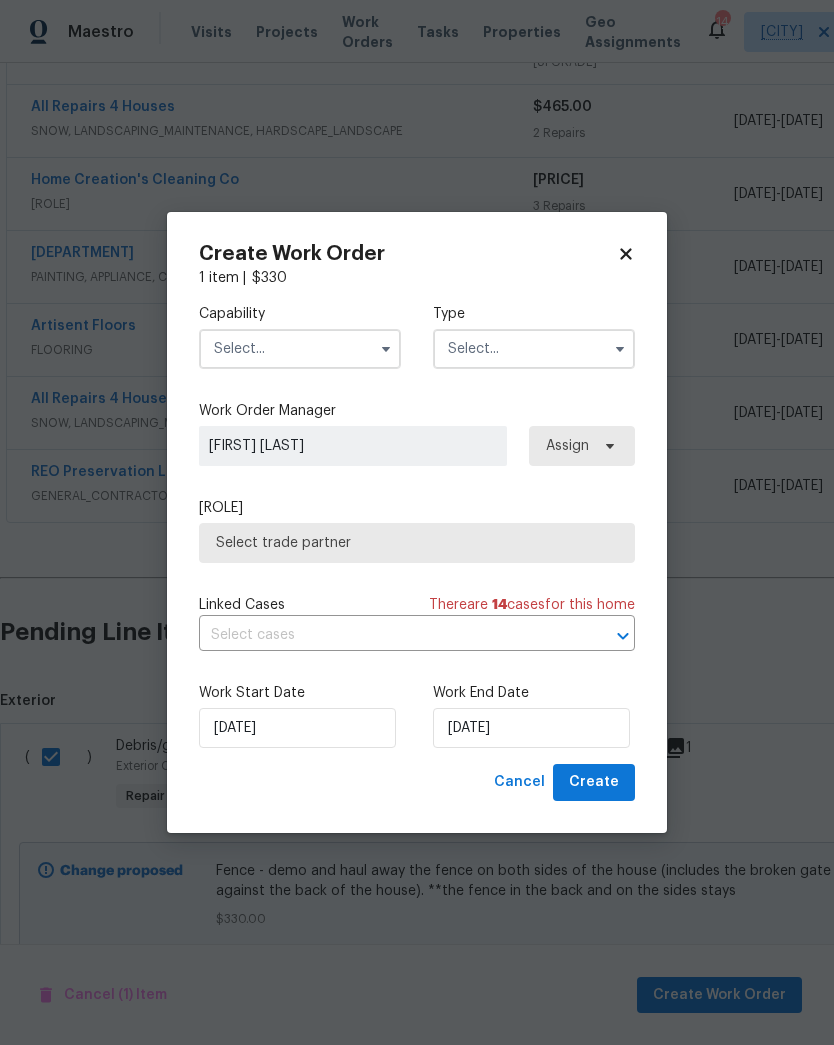 click at bounding box center (300, 349) 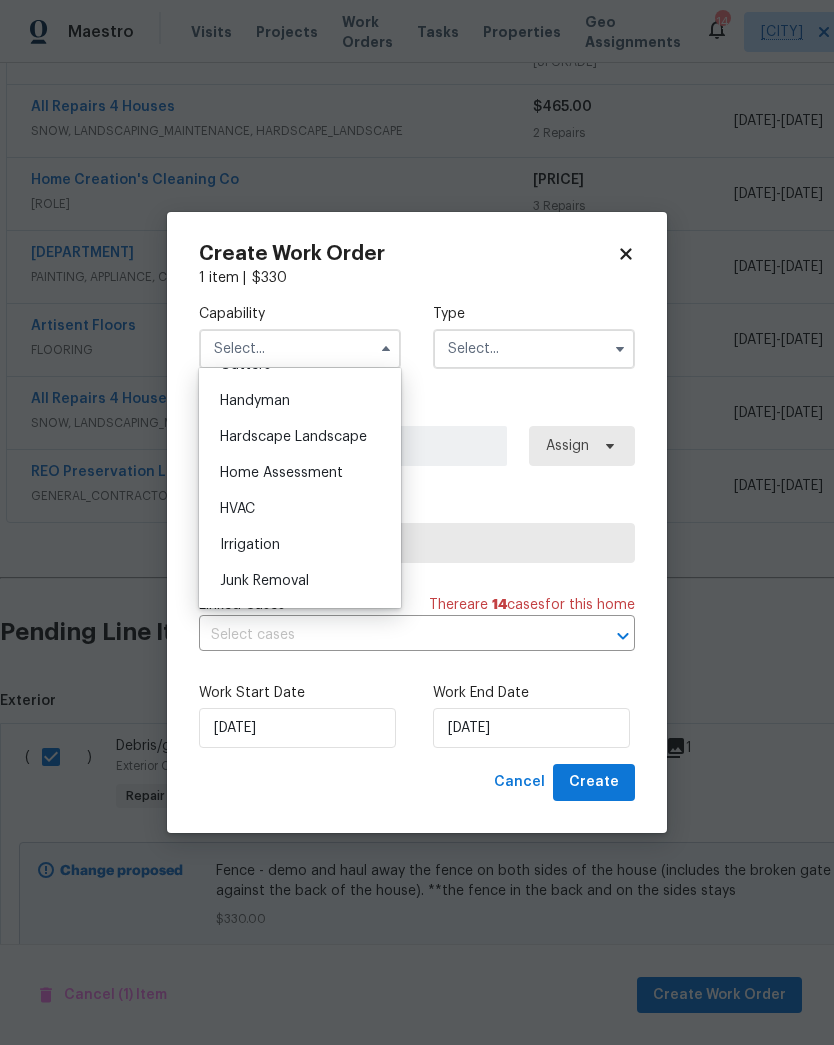 scroll, scrollTop: 1088, scrollLeft: 0, axis: vertical 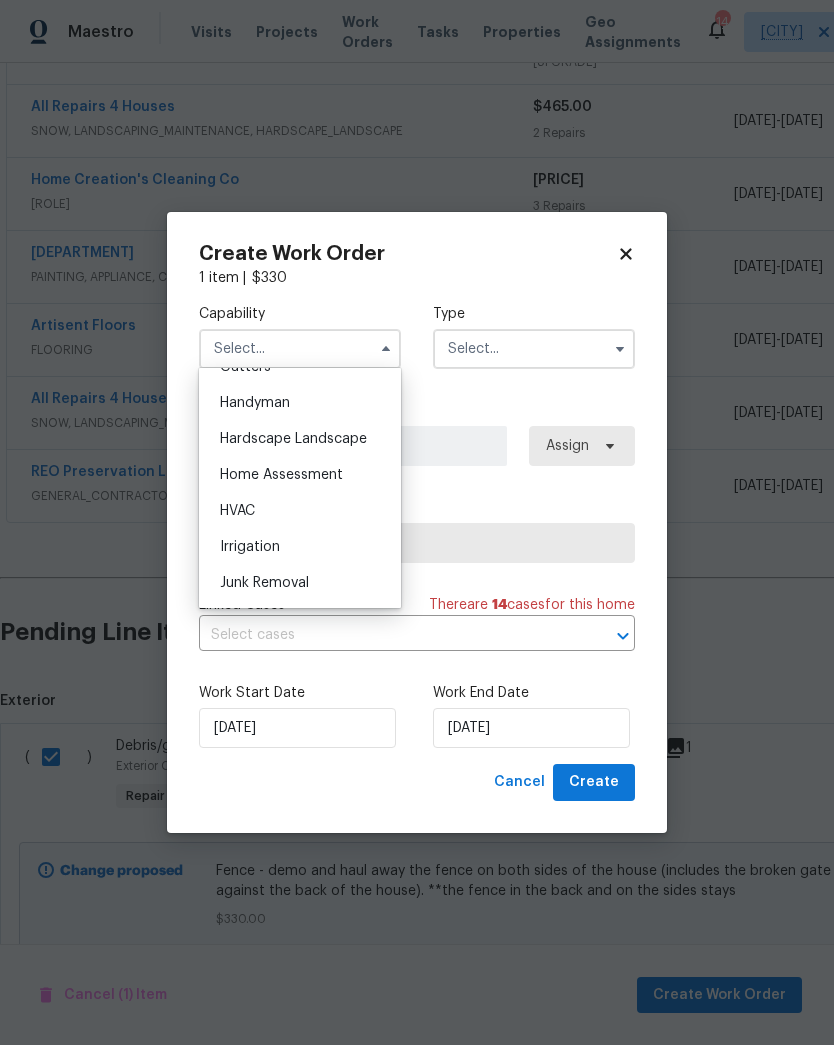click on "Hardscape Landscape" at bounding box center (293, 439) 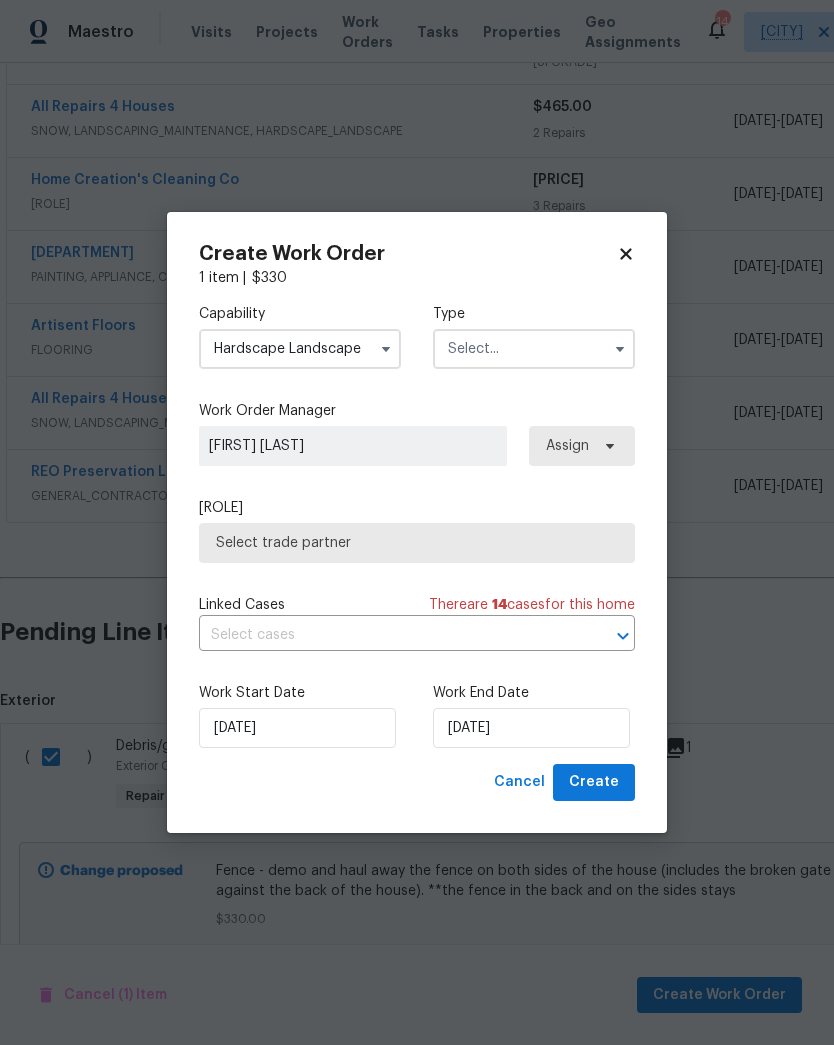 click at bounding box center (534, 349) 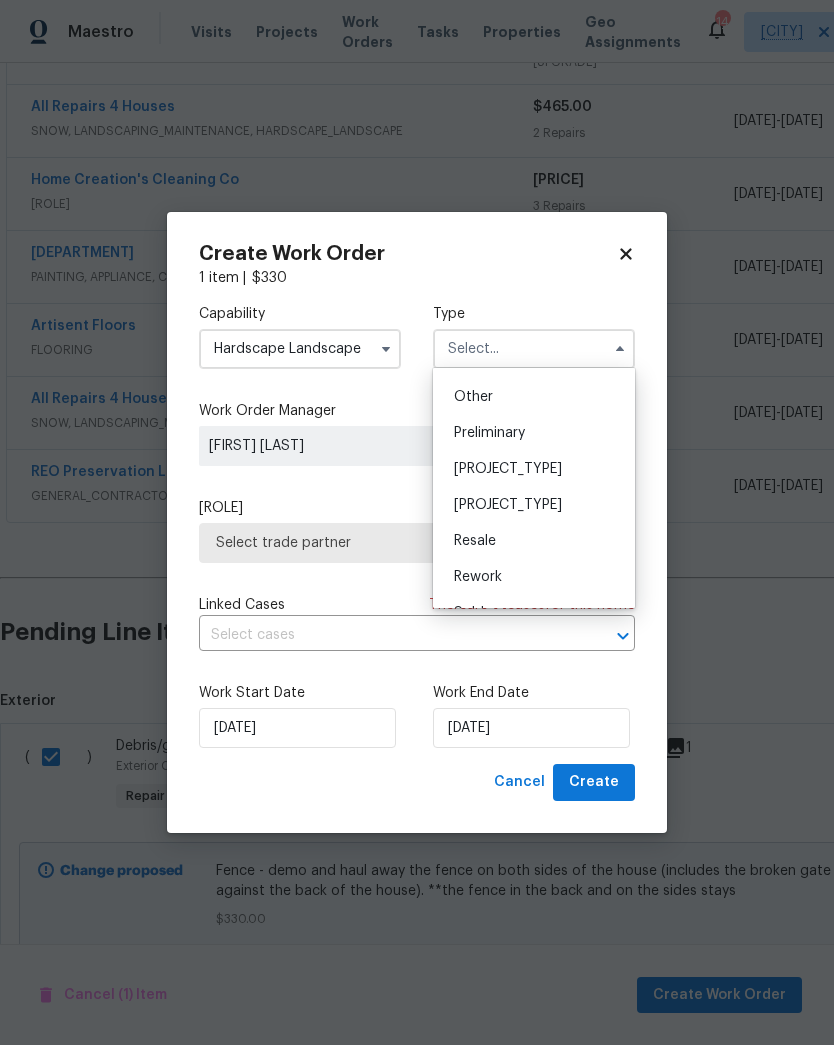 scroll, scrollTop: 409, scrollLeft: 0, axis: vertical 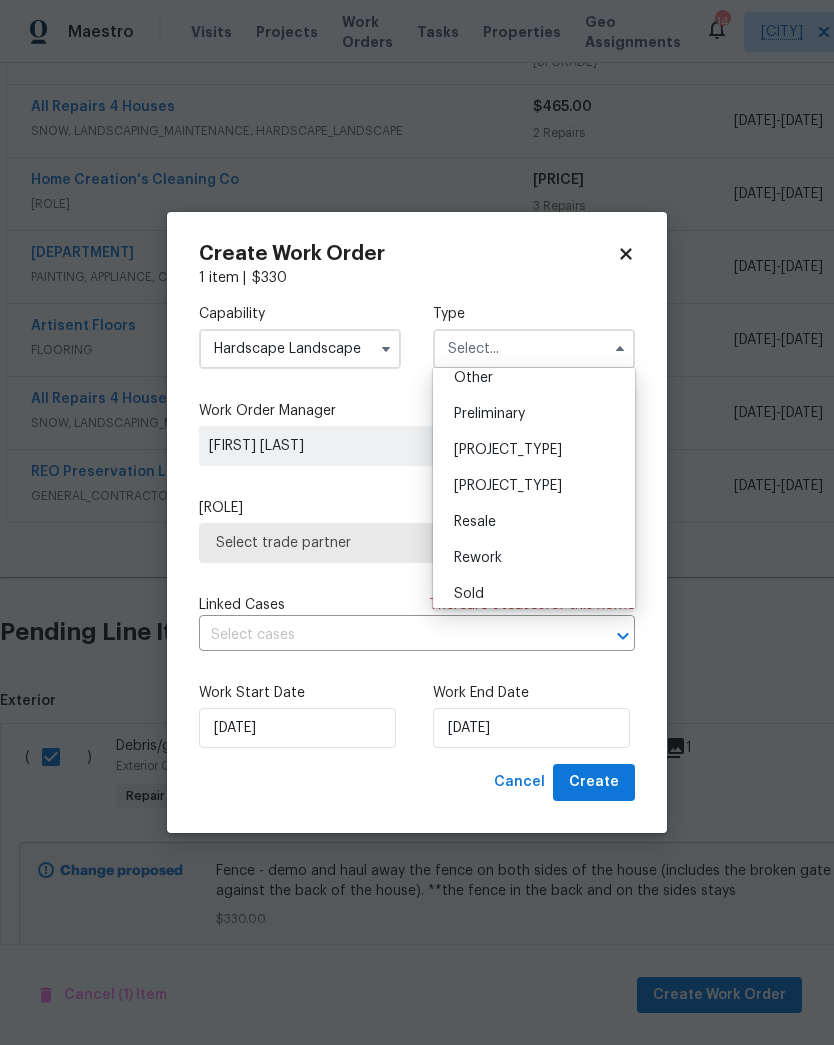 click on "[PROJECT_TYPE]" at bounding box center [534, 486] 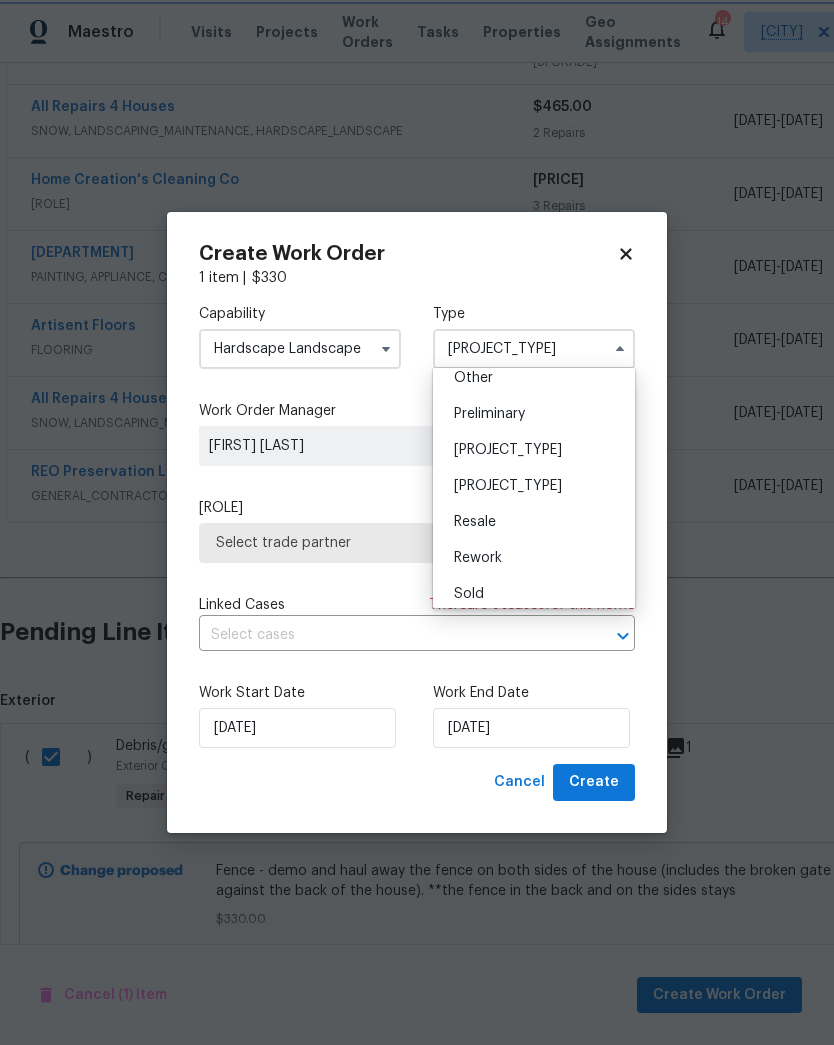 scroll, scrollTop: 0, scrollLeft: 0, axis: both 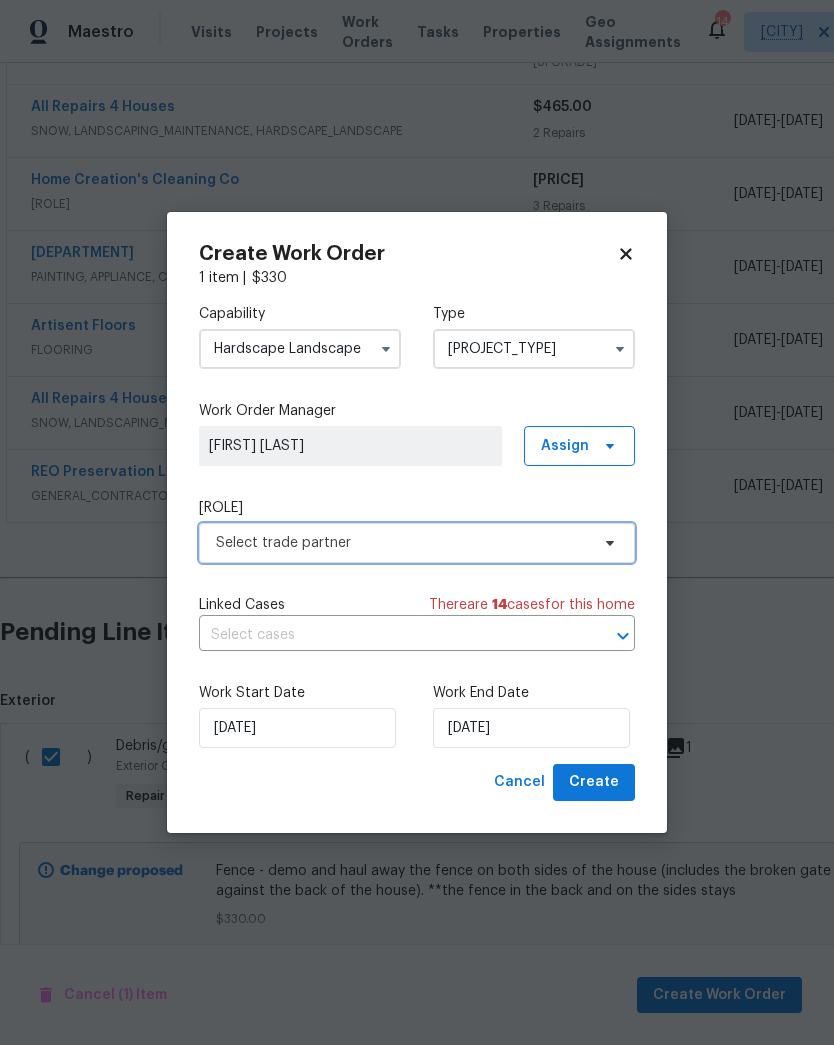 click on "Select trade partner" at bounding box center [402, 543] 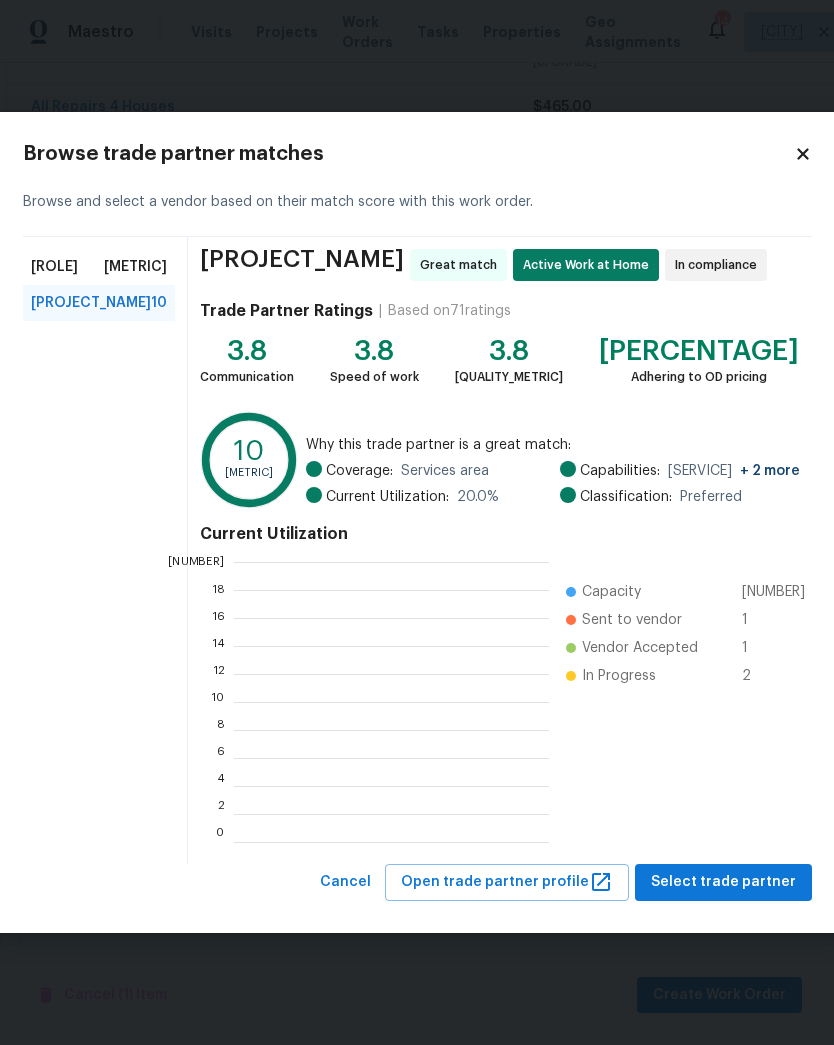 scroll, scrollTop: 2, scrollLeft: 2, axis: both 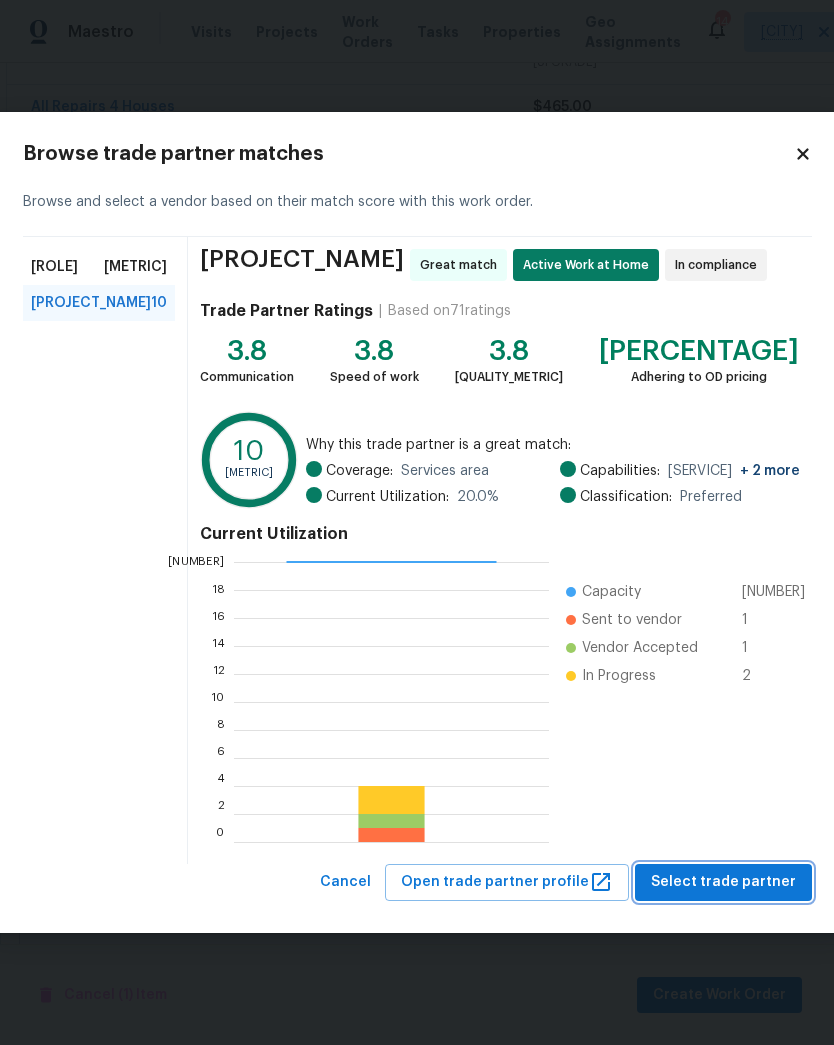click on "Select trade partner" at bounding box center (723, 882) 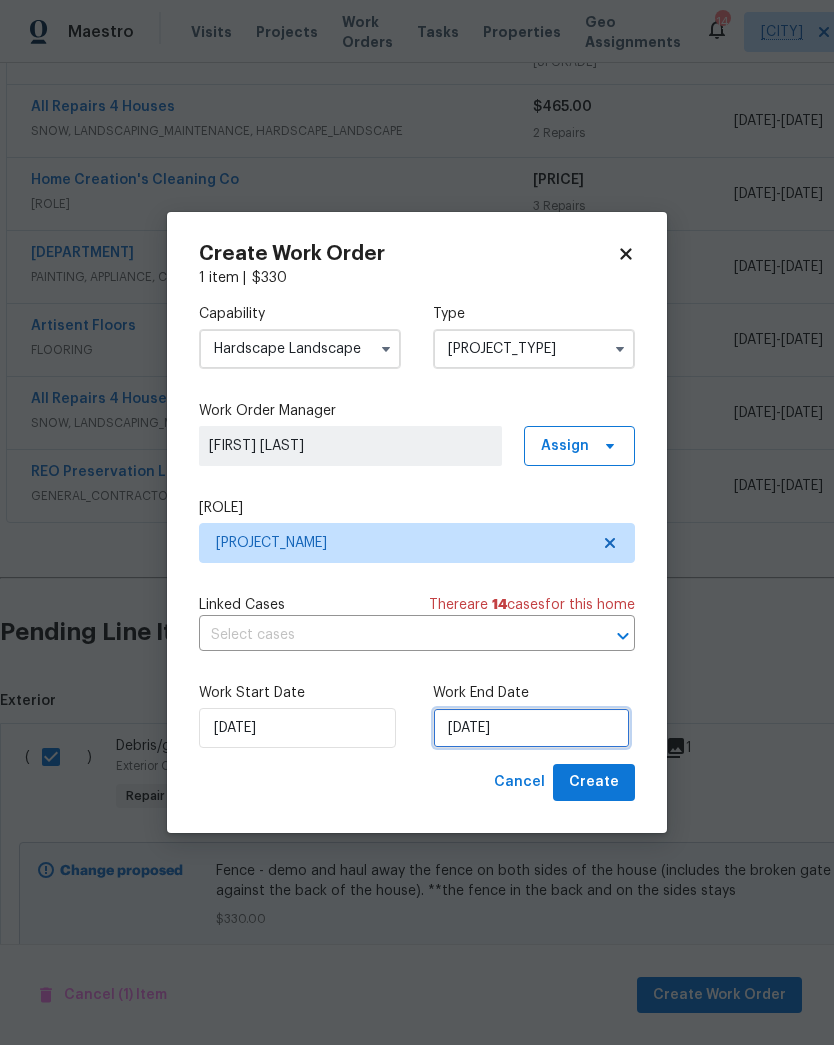 click on "[DATE]" at bounding box center [531, 728] 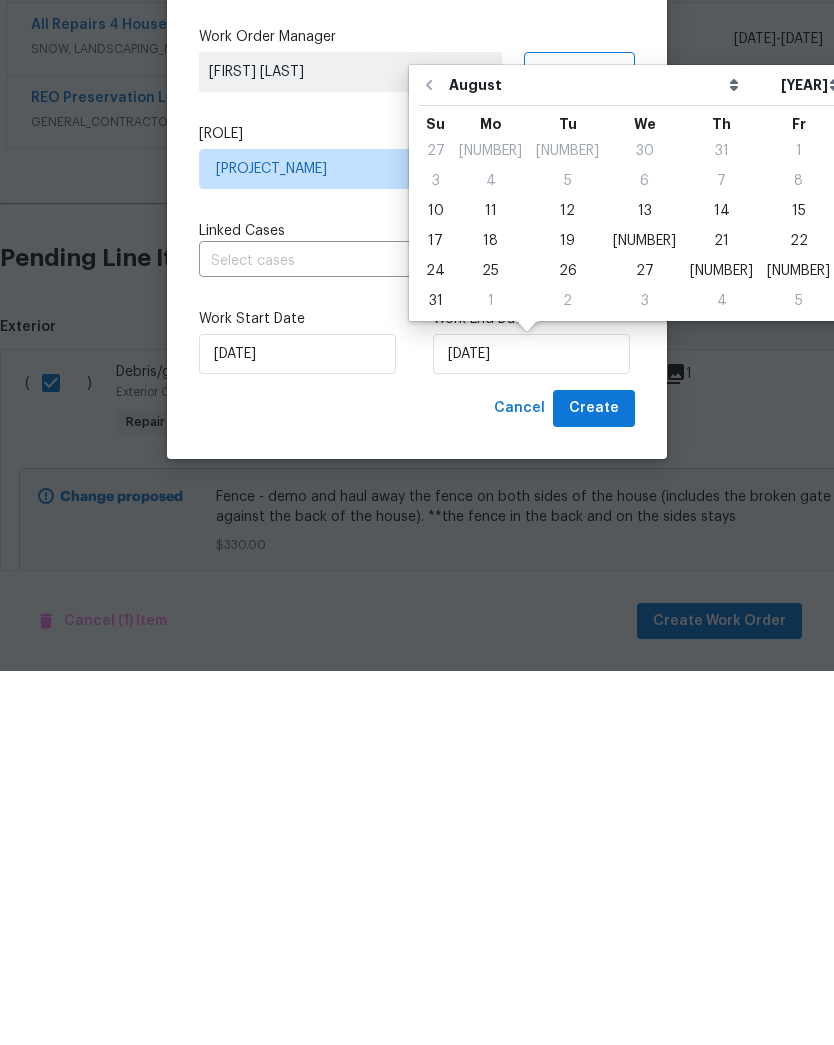 click on "12" at bounding box center (567, 585) 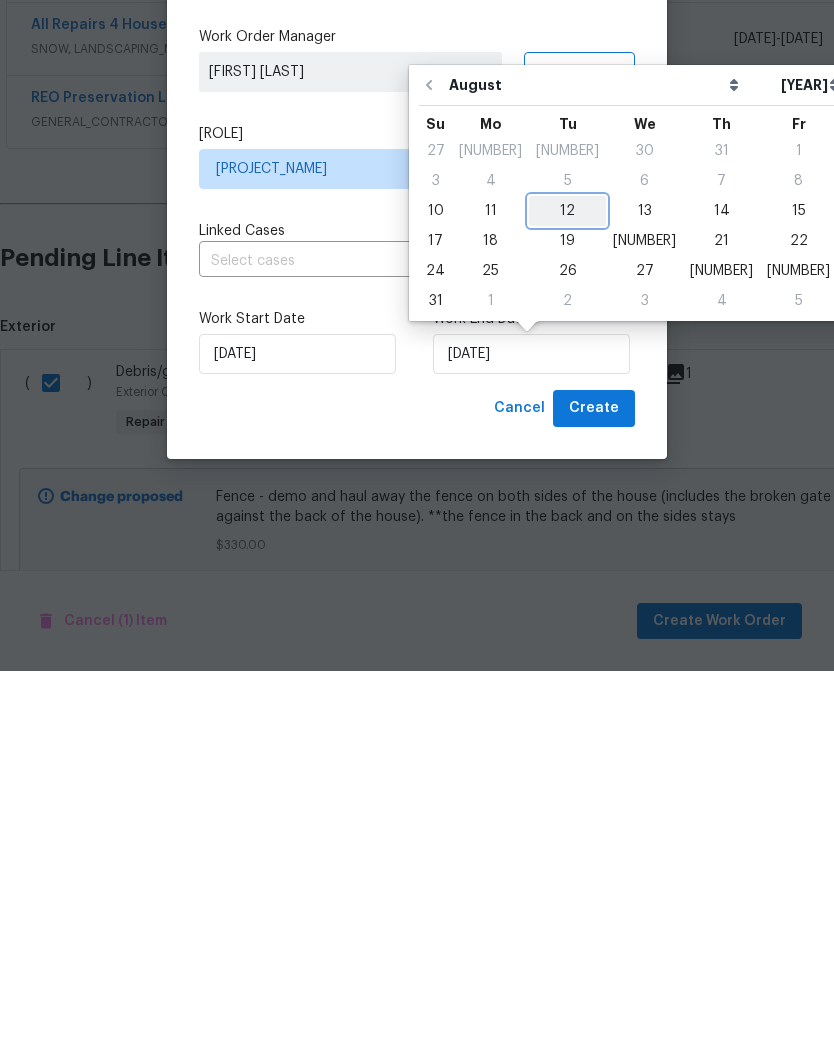 type on "[DATE]" 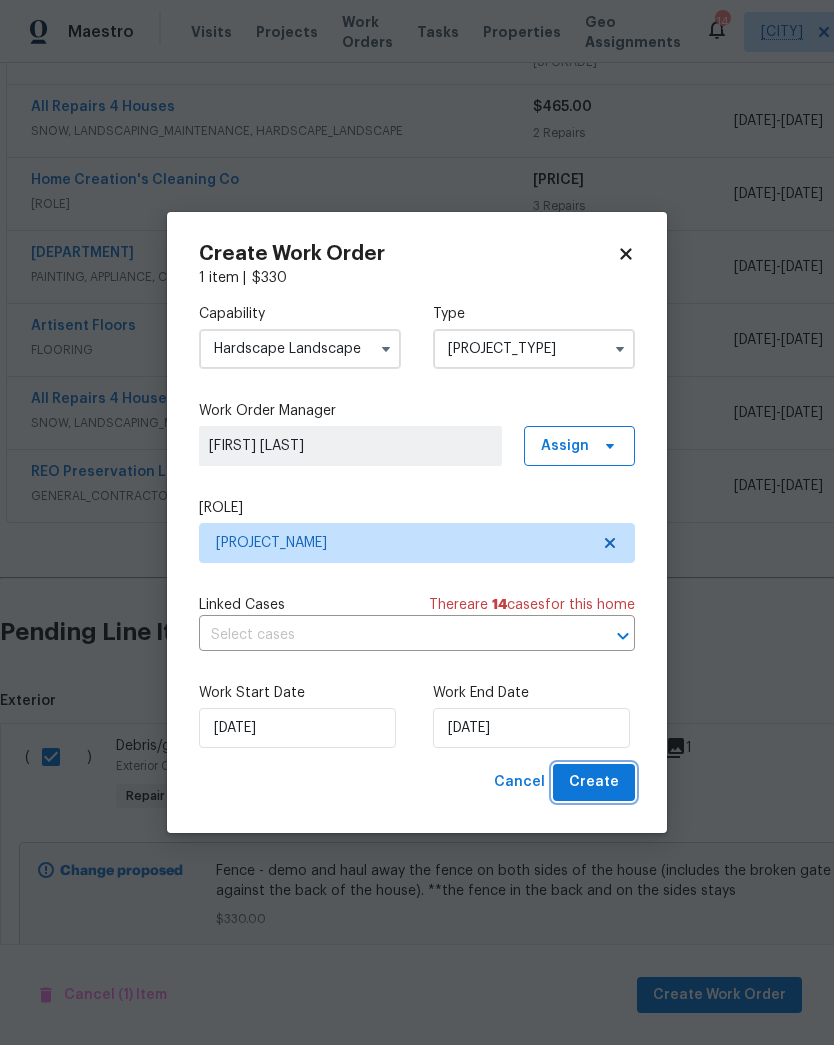 click on "Create" at bounding box center [594, 782] 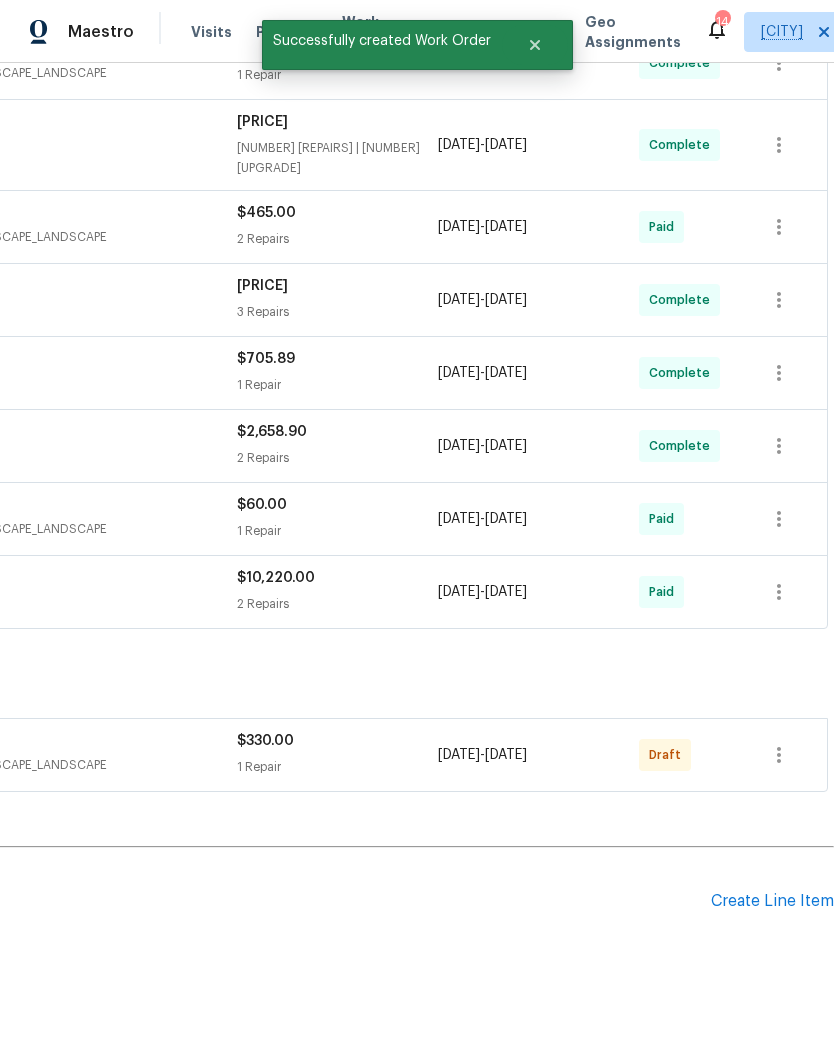 scroll, scrollTop: 769, scrollLeft: 296, axis: both 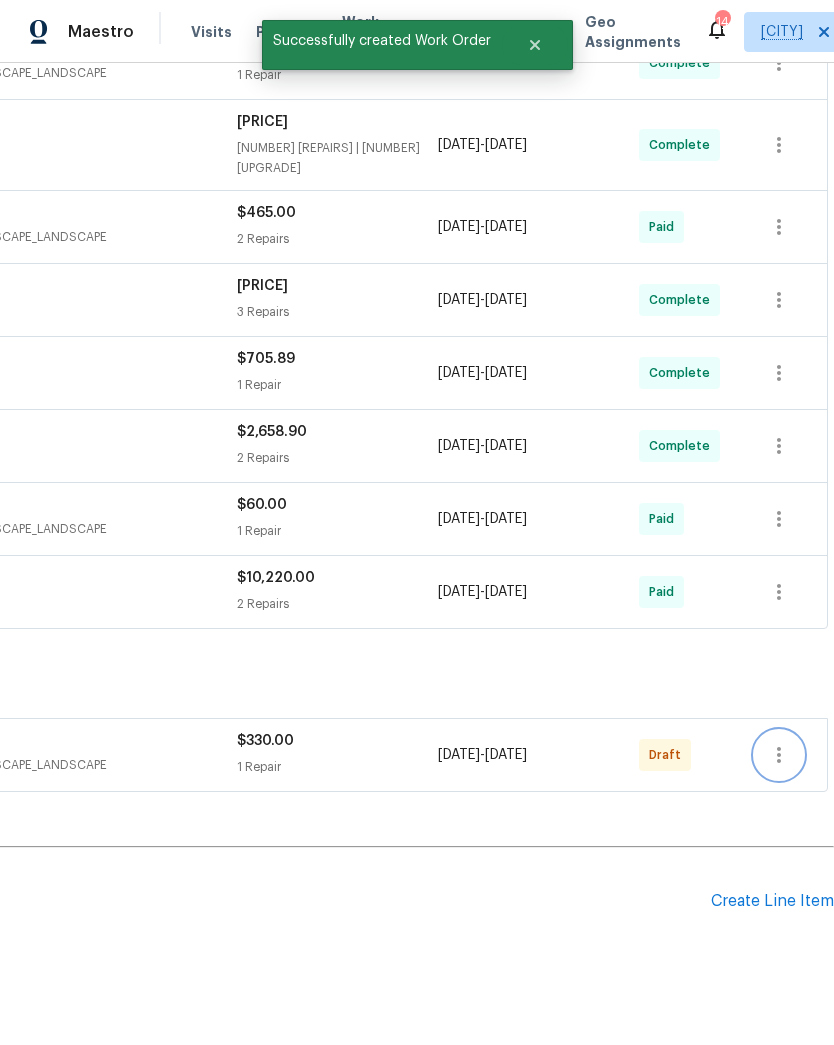 click 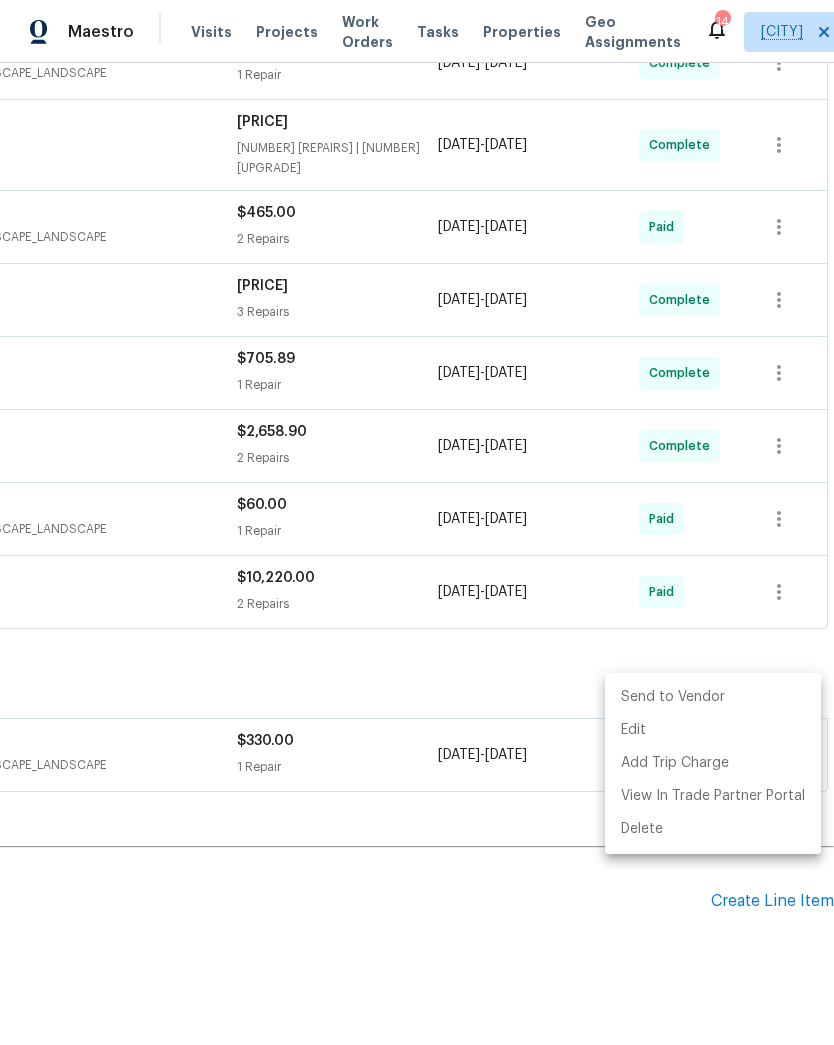 click at bounding box center [417, 522] 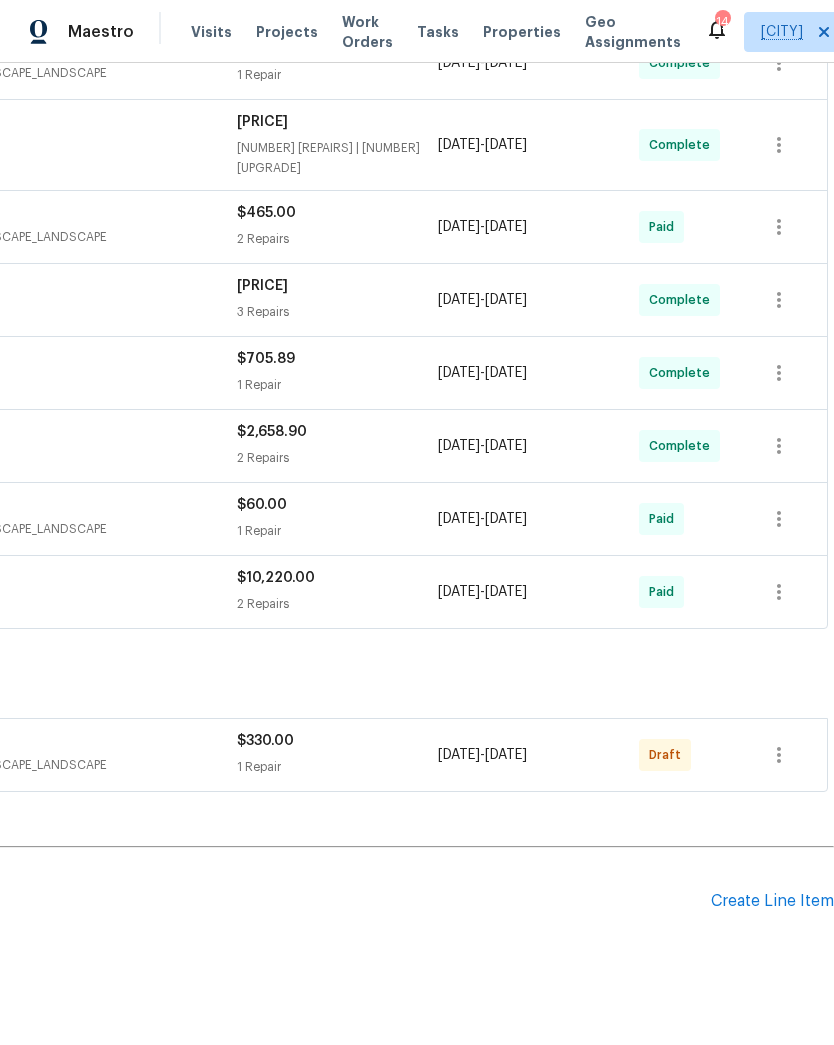 click on "All Repairs [NUMBER] Houses [GENERAL_TERM], [GENERAL_TERM], [GENERAL_TERM] [PRICE] [NUMBER] [REPAIR] [DATE] - [DATE] Draft" at bounding box center [245, 755] 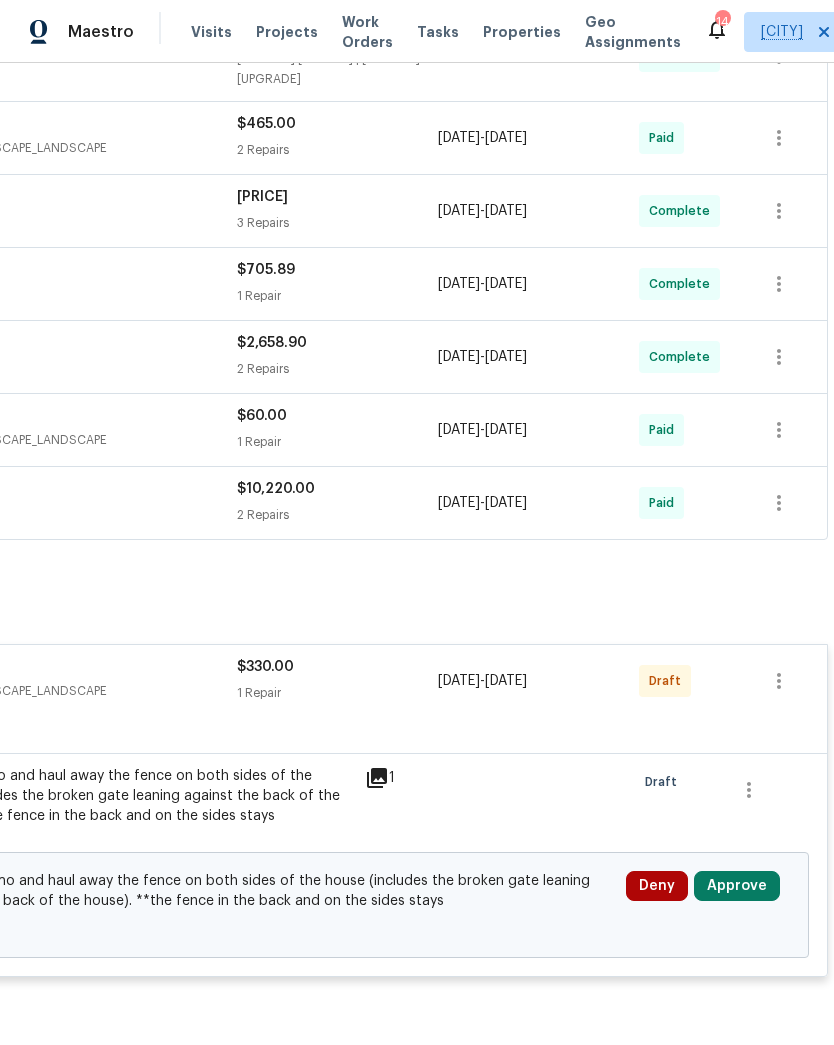 scroll, scrollTop: 859, scrollLeft: 296, axis: both 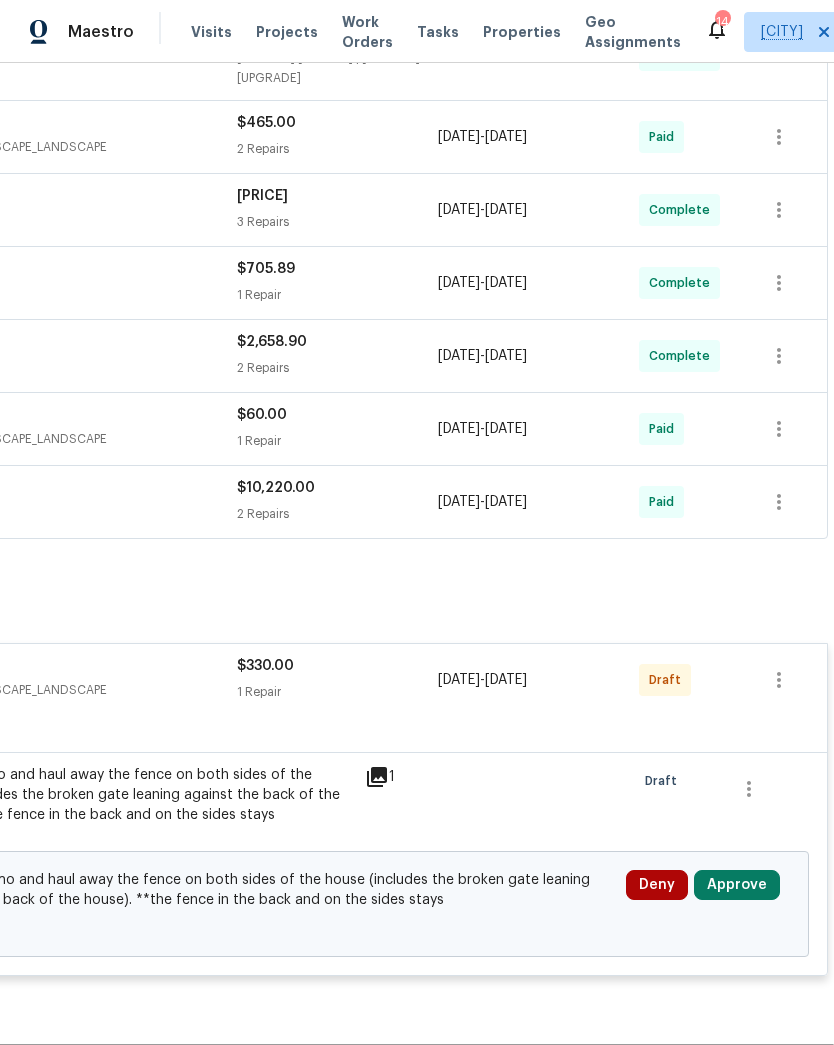 click on "Approve" at bounding box center [737, 885] 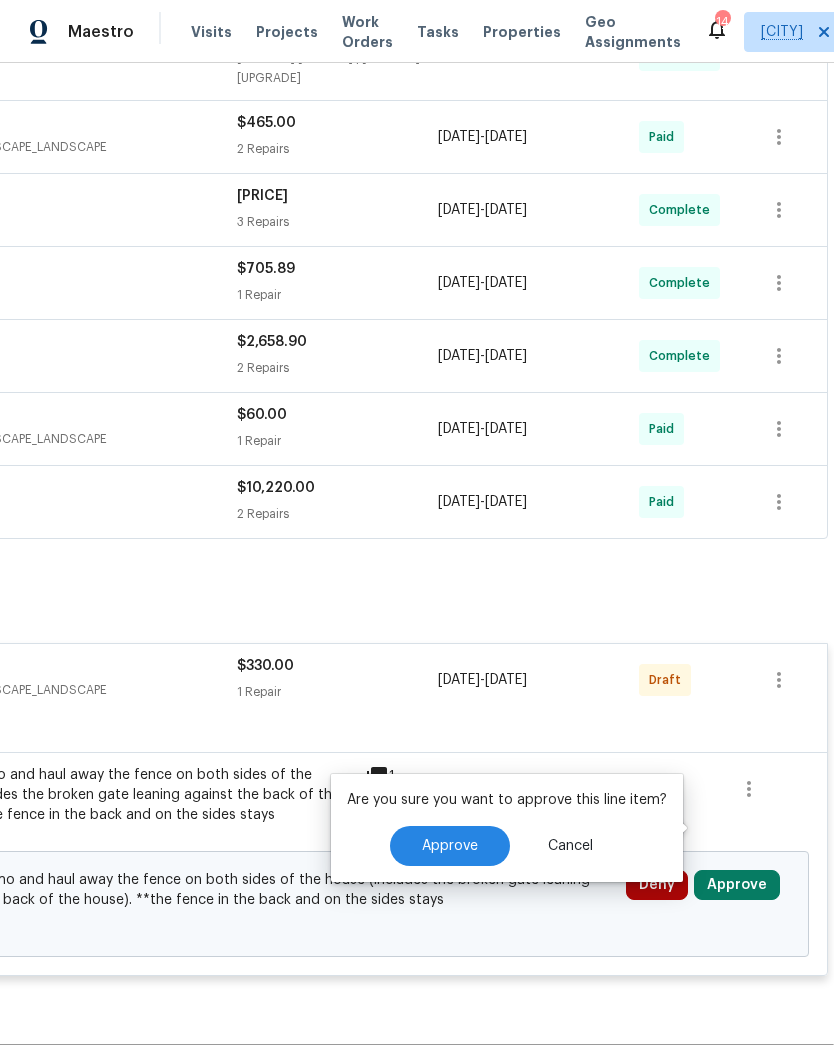 click on "Cancel" at bounding box center (570, 846) 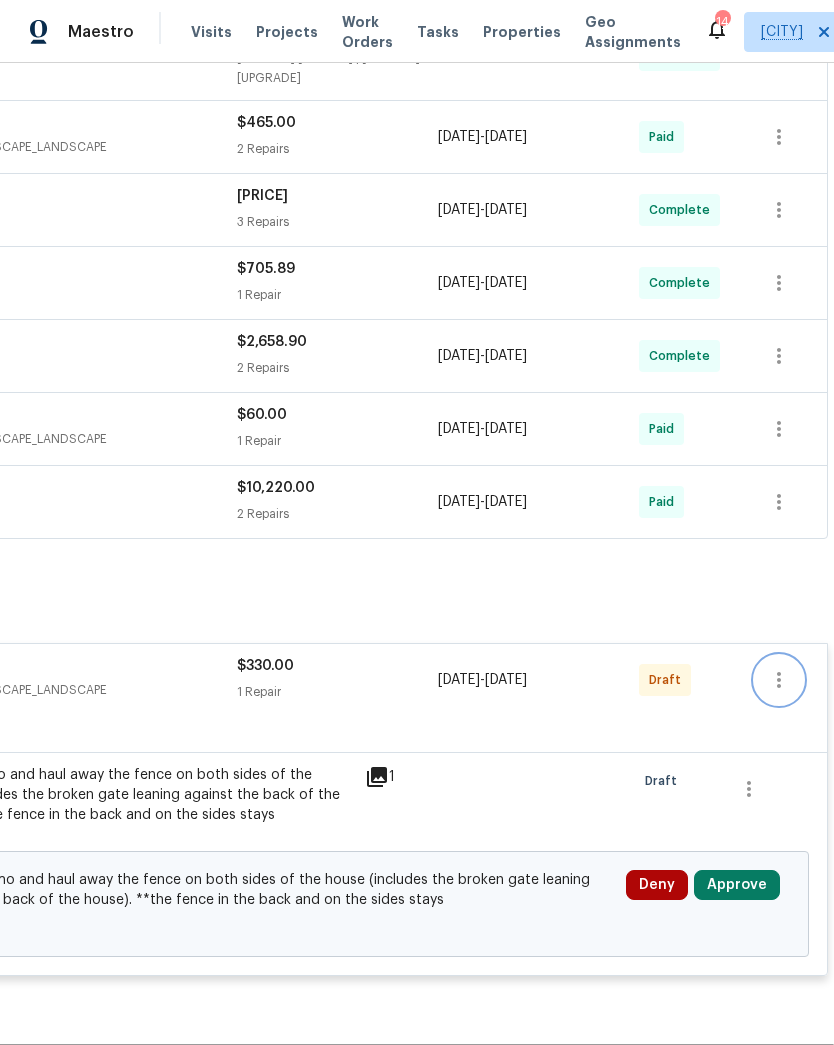 click 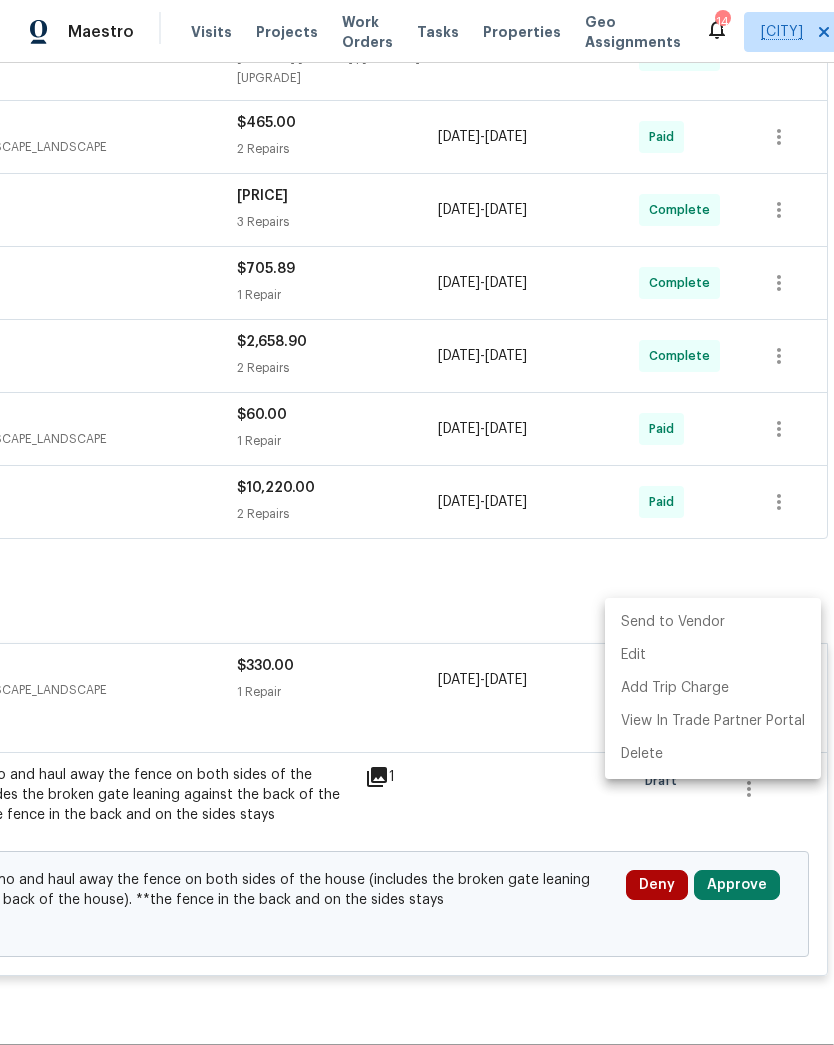 click on "Send to Vendor" at bounding box center [713, 622] 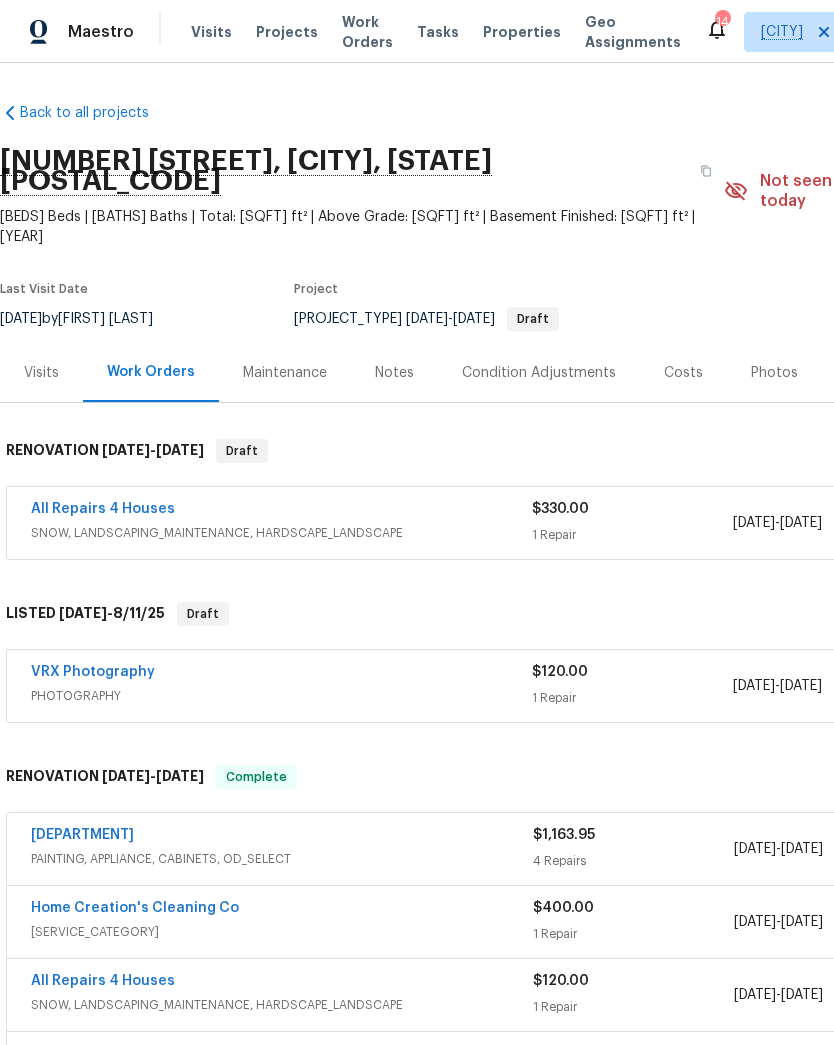 scroll, scrollTop: 0, scrollLeft: 0, axis: both 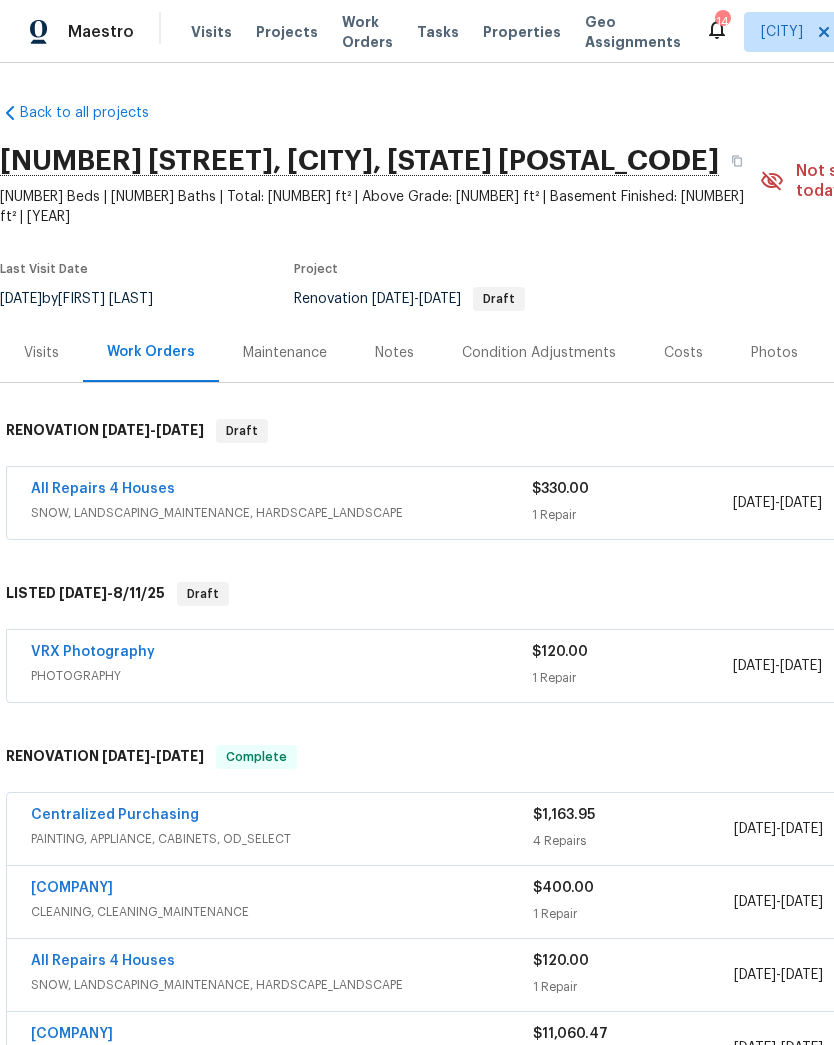 click on "All Repairs 4 Houses" at bounding box center [103, 489] 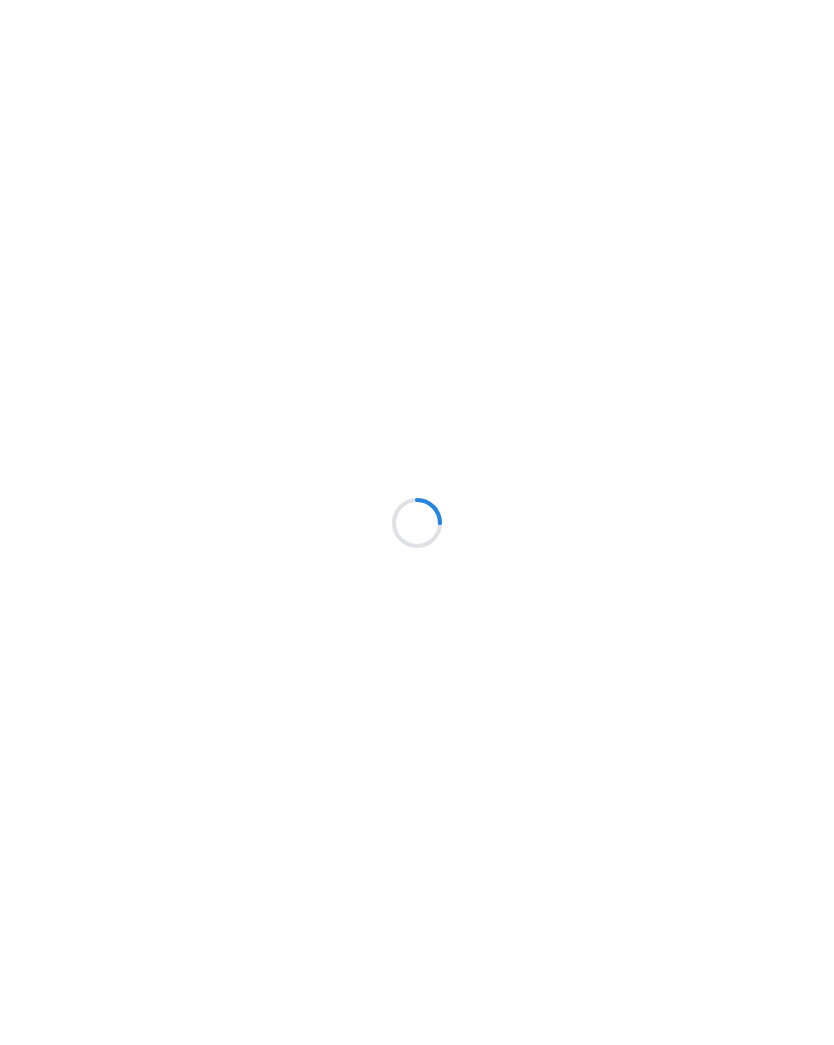 scroll, scrollTop: 0, scrollLeft: 0, axis: both 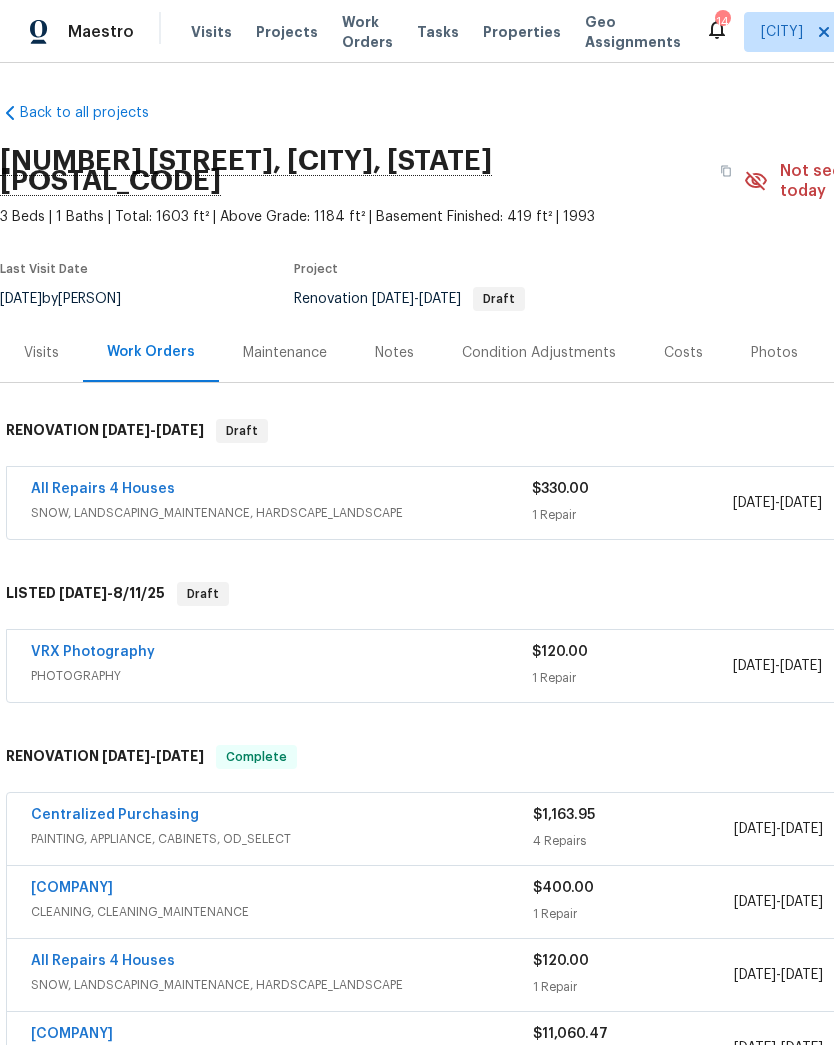 click on "Notes" at bounding box center [394, 352] 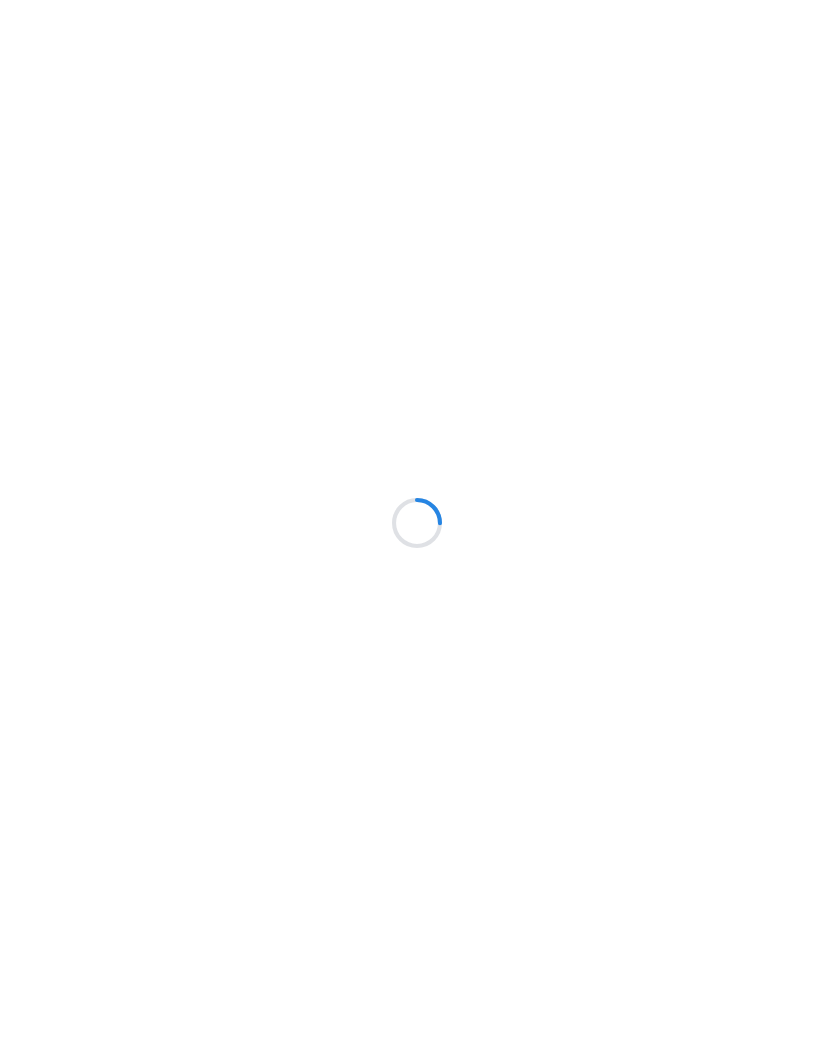 scroll, scrollTop: 0, scrollLeft: 0, axis: both 